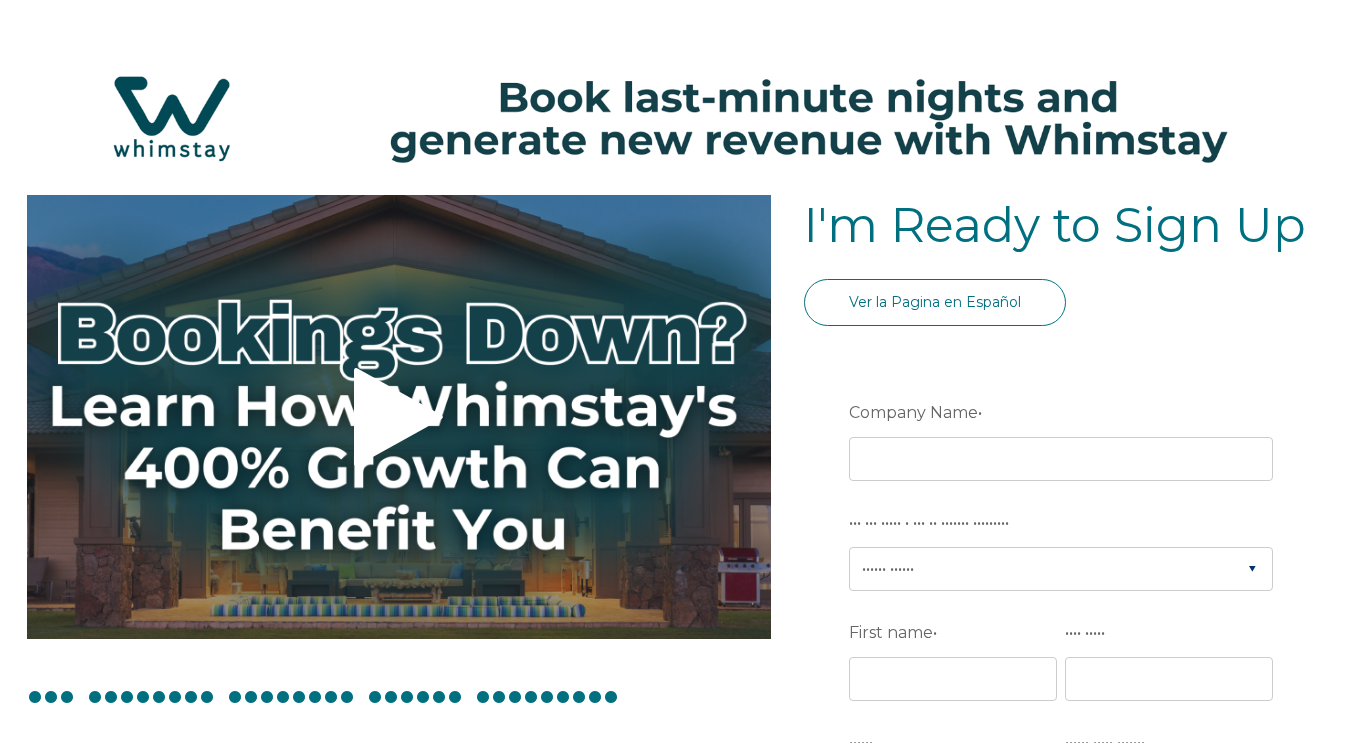 scroll, scrollTop: 0, scrollLeft: 0, axis: both 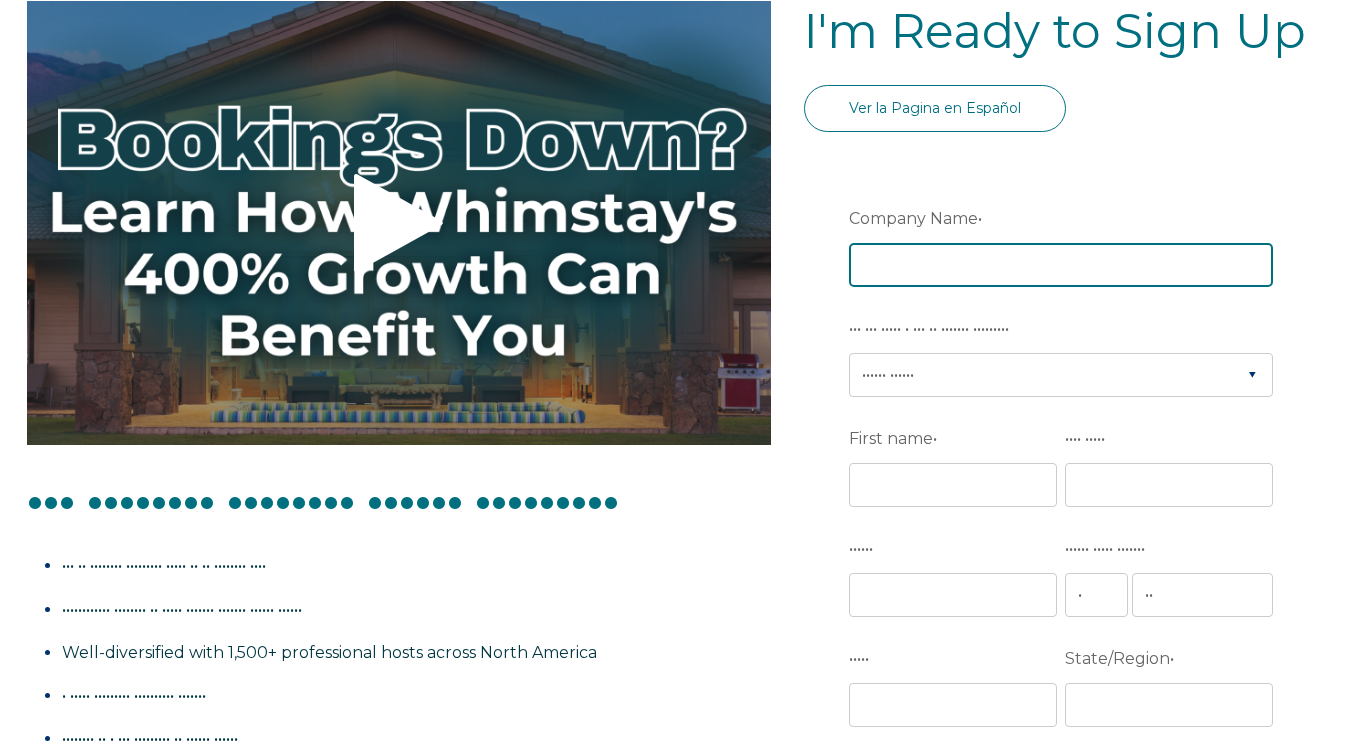 click on "••••••• •••• •" at bounding box center (1061, 265) 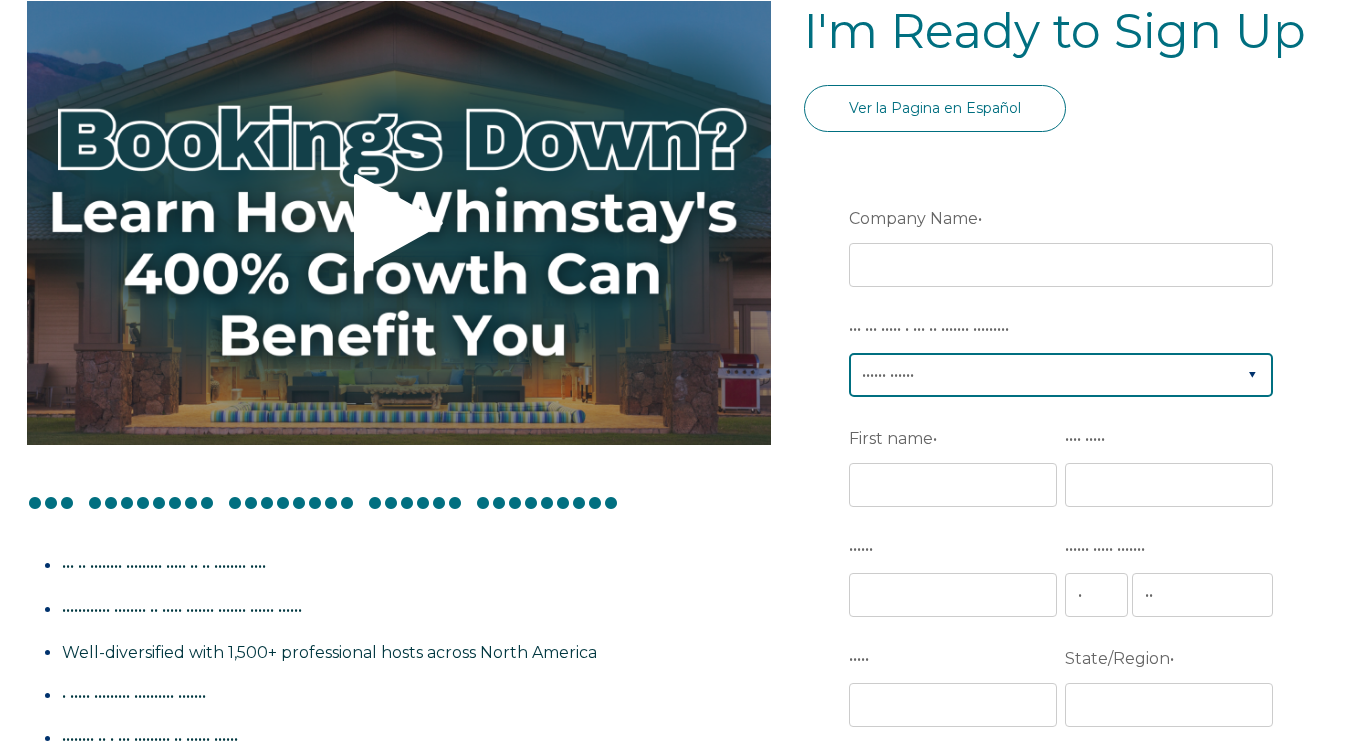 click on "Are you using a PMS or Channel Manager? * Please Select Airbnb Barefoot BookingPal Boost Brightside CiiRUS Escapia Guesty Hostaway Hostfully Hostify Lodgify NextPax/NxtBeds OwnerRez PMS or CM Not Listed Rentals United/Quick Connect Streamline Track" at bounding box center (1065, 354) 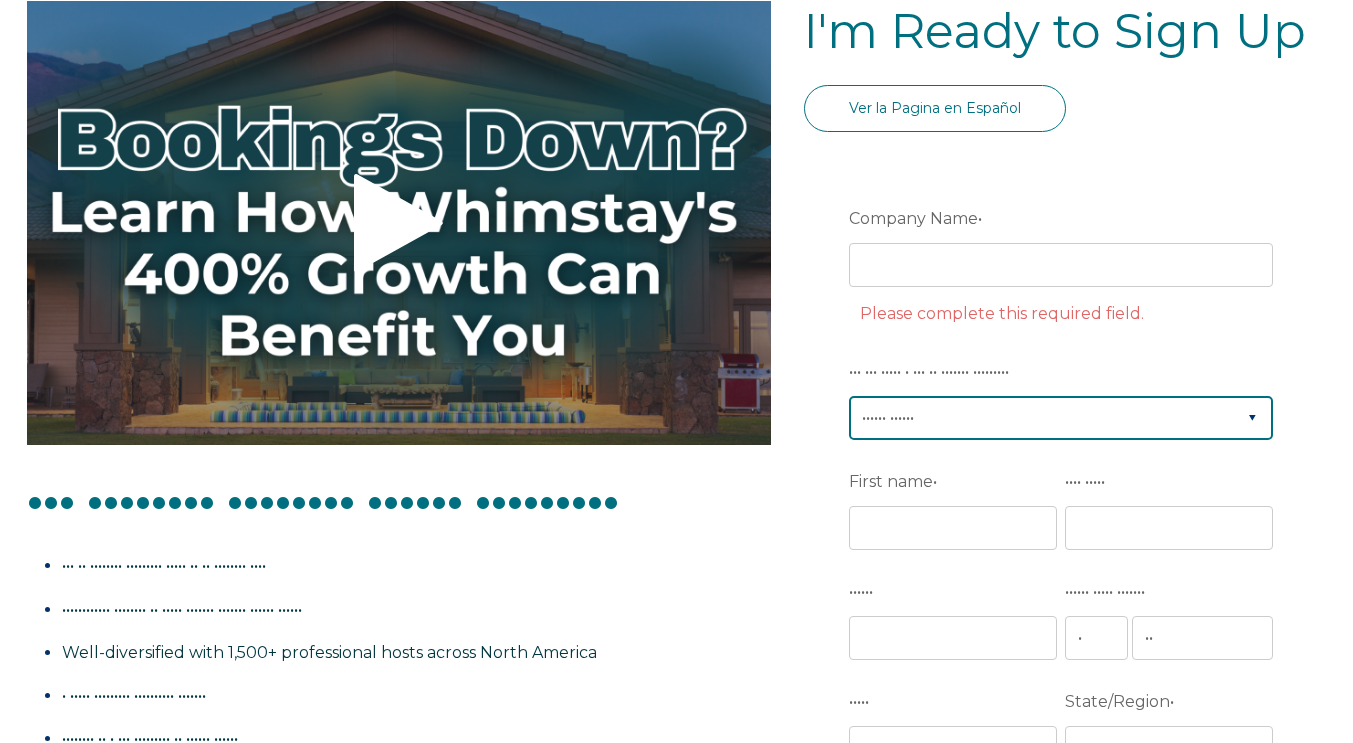 select on "OwnerRez" 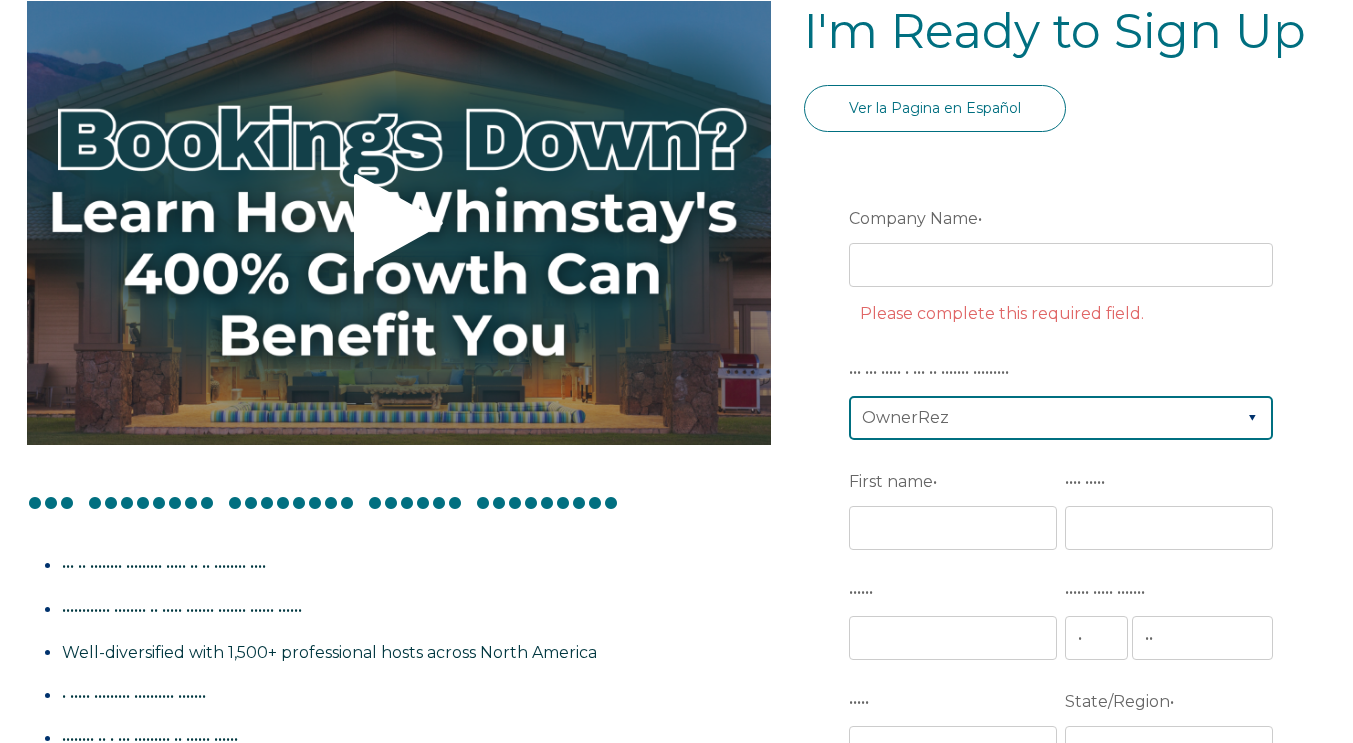 click on "•••••• •••••• •••••• •••••••• •••••••••• ••••• •••••••••• •••••• ••••••• •••••• •••••••• ••••••••• ••••••• ••••••• ••••••••••••••• •••••••• ••• •• •• ••• •••••• ••••••• •••••••••••• ••••••• •••••••••• •••••" at bounding box center (1061, 418) 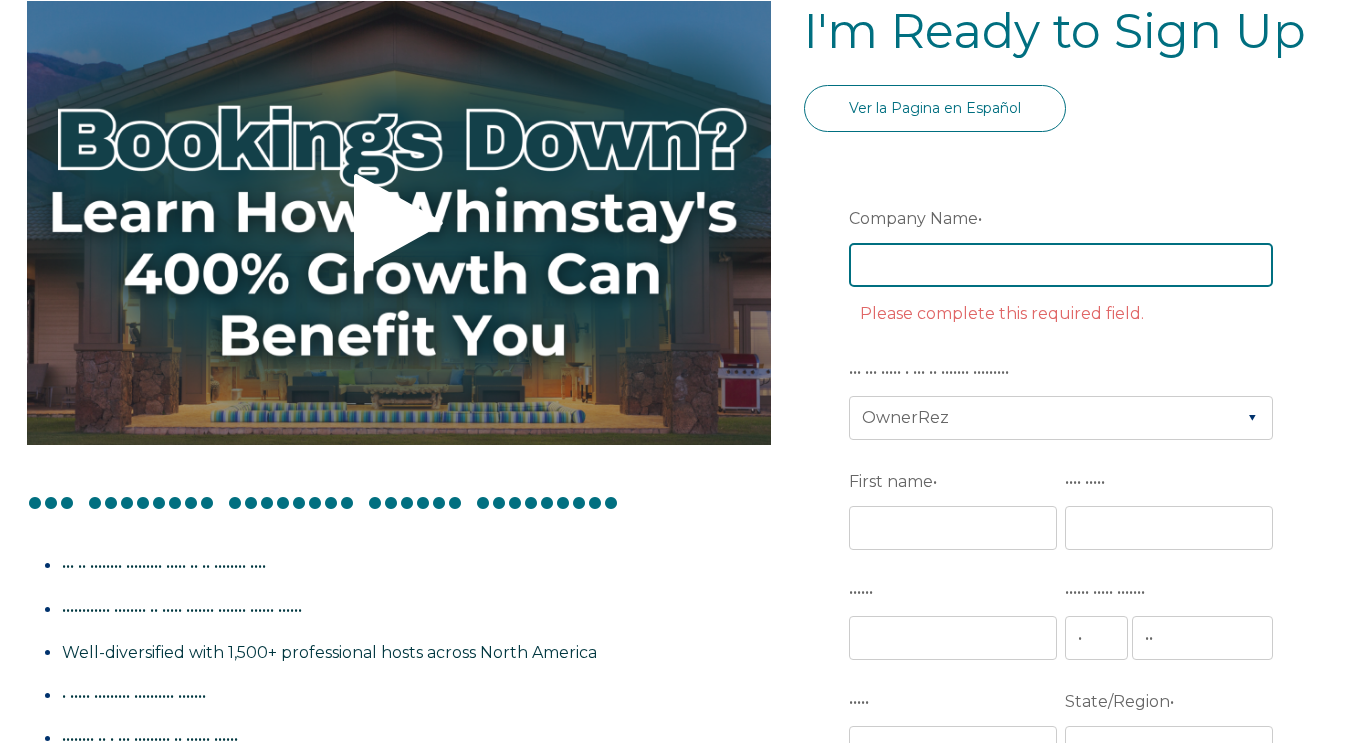 click on "••••••• •••• •" at bounding box center (1061, 265) 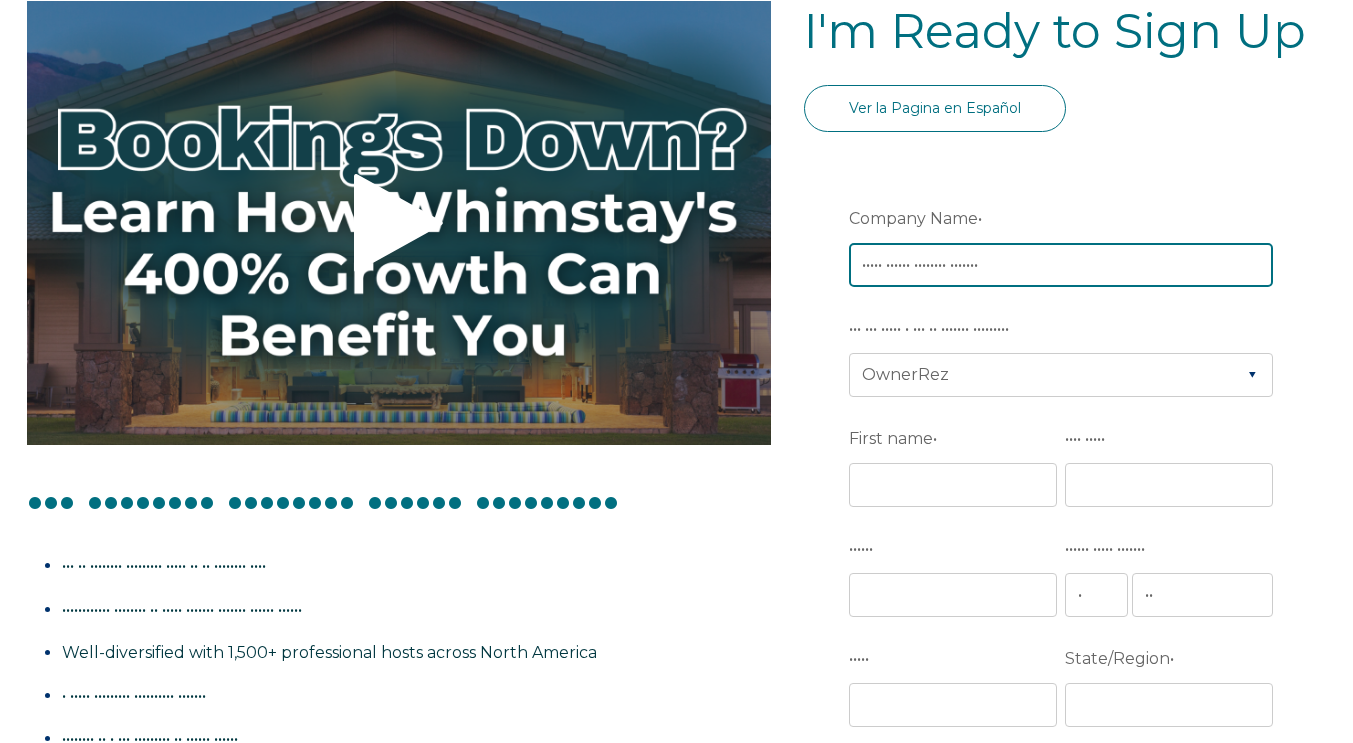 type on "••••• •••••• •••••••• •••••••" 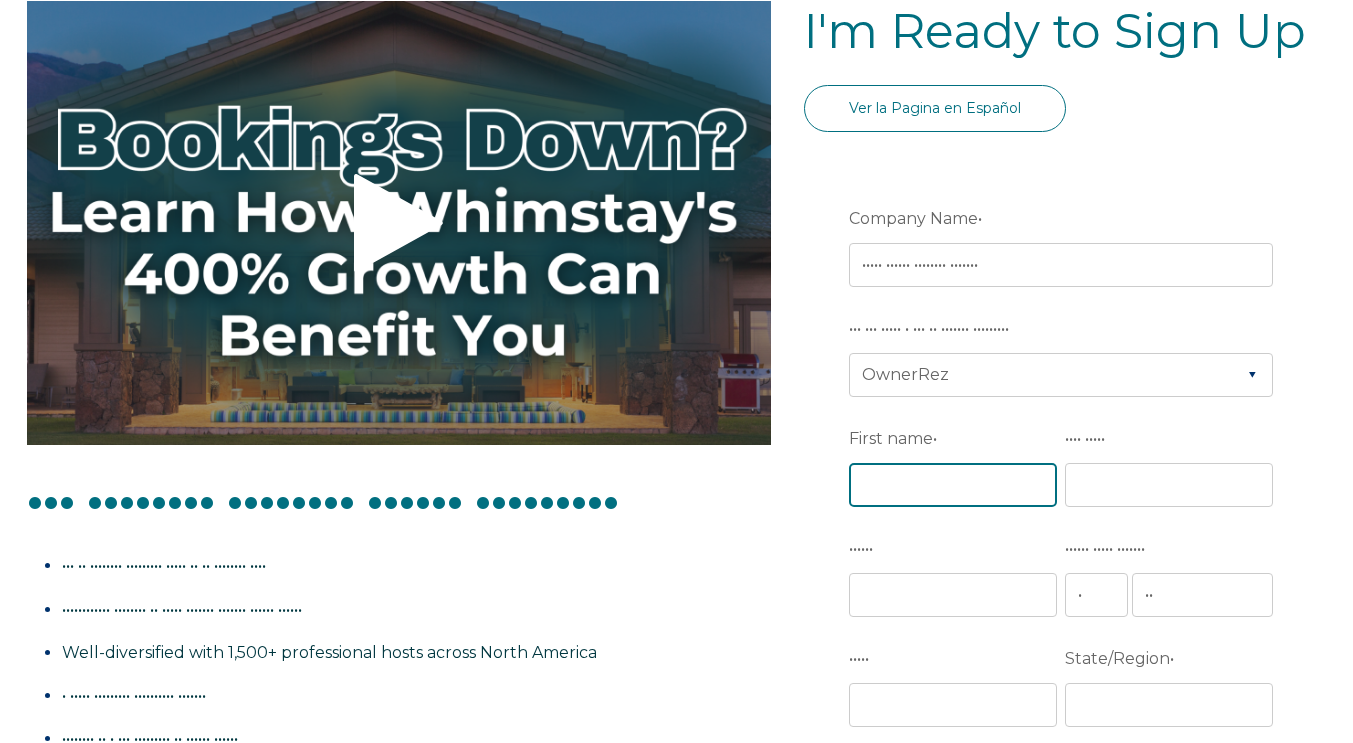 click on "First name *" at bounding box center [953, 485] 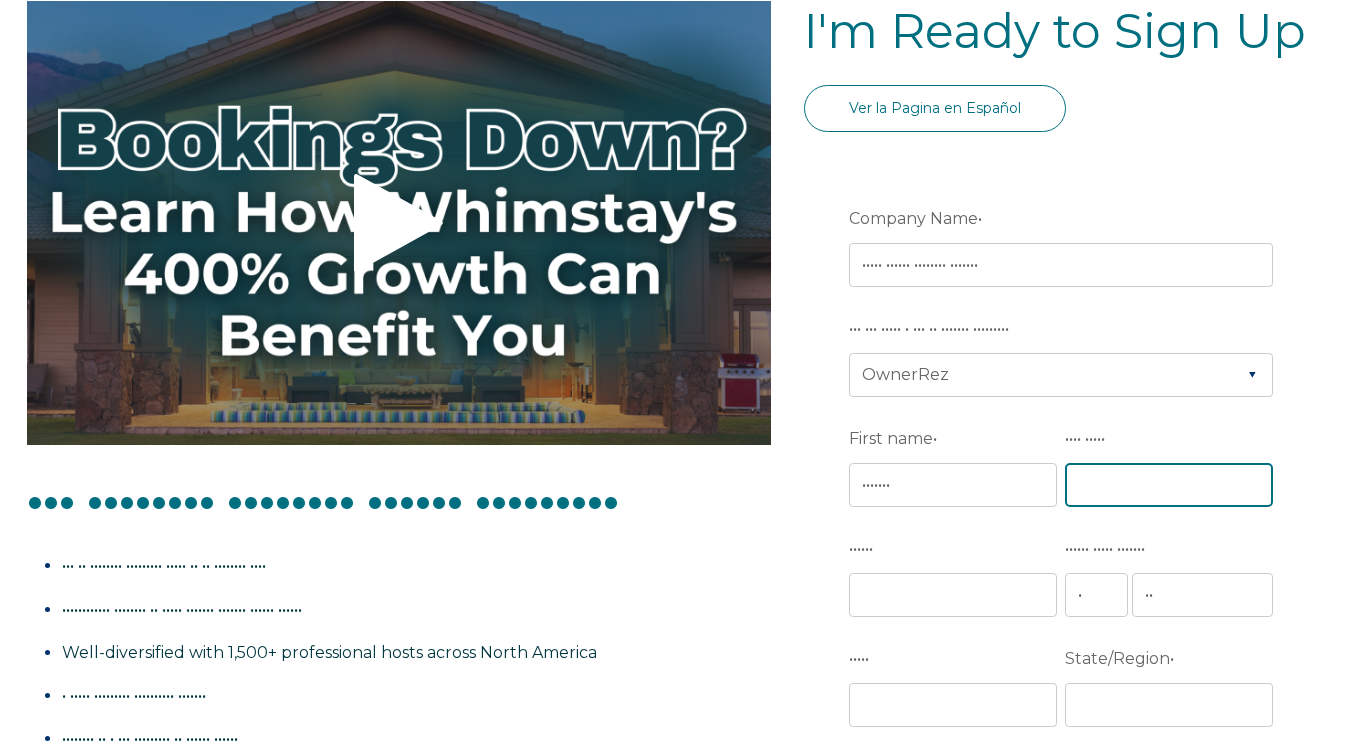 type on "•••••••" 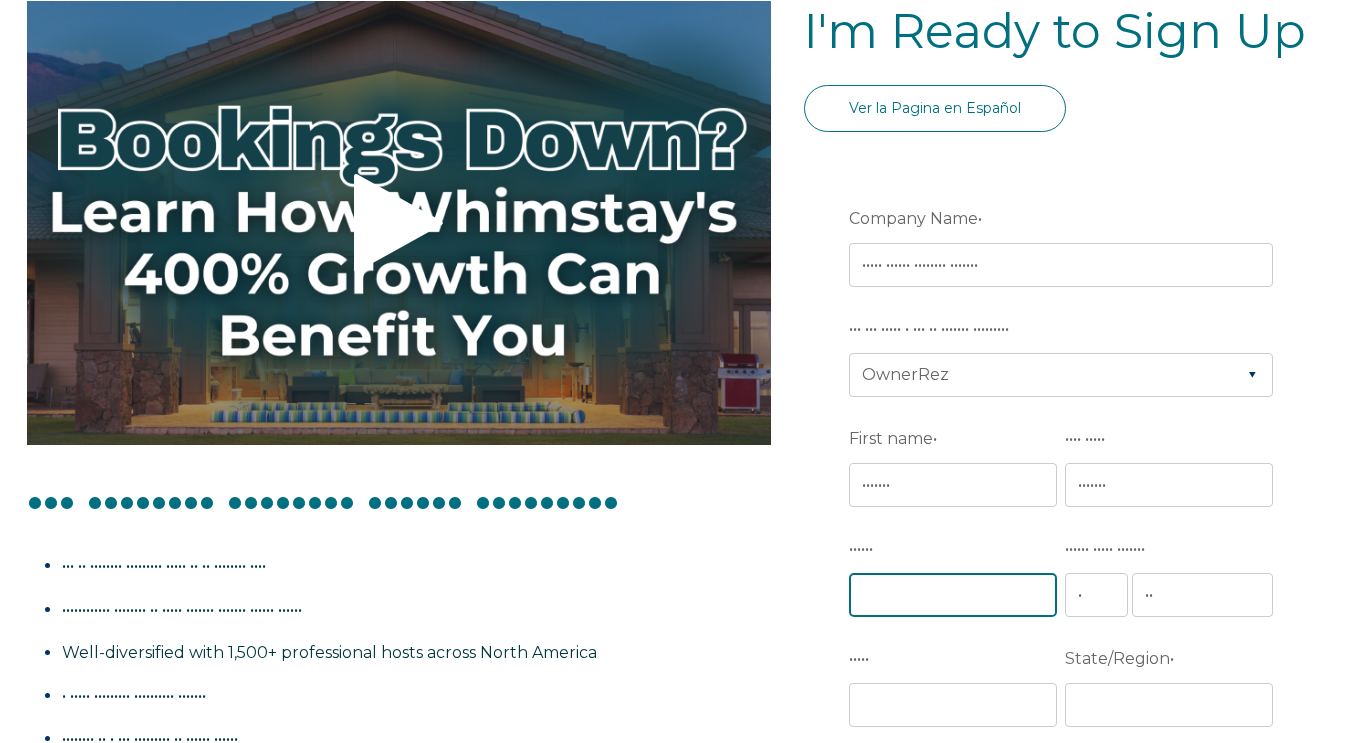 type on "[EMAIL]" 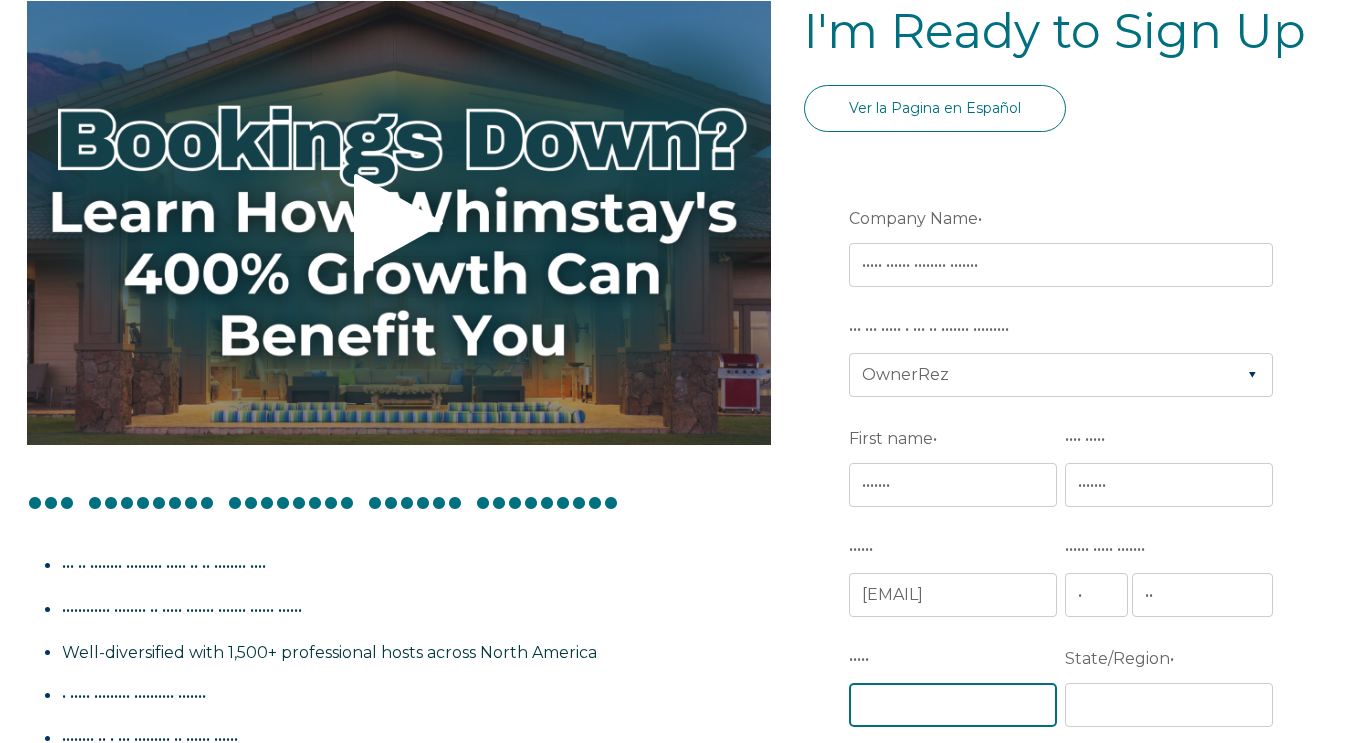 type on "•••••••" 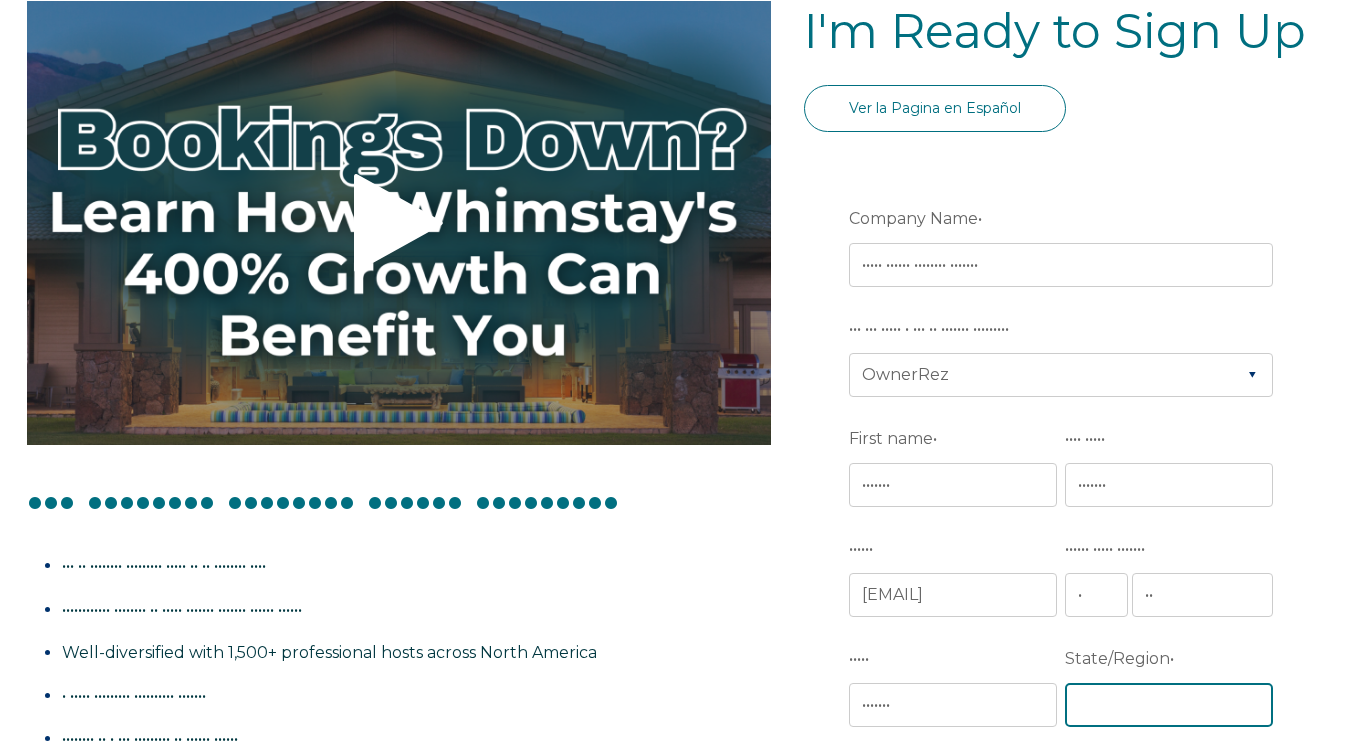 type on "••••• ••••••••" 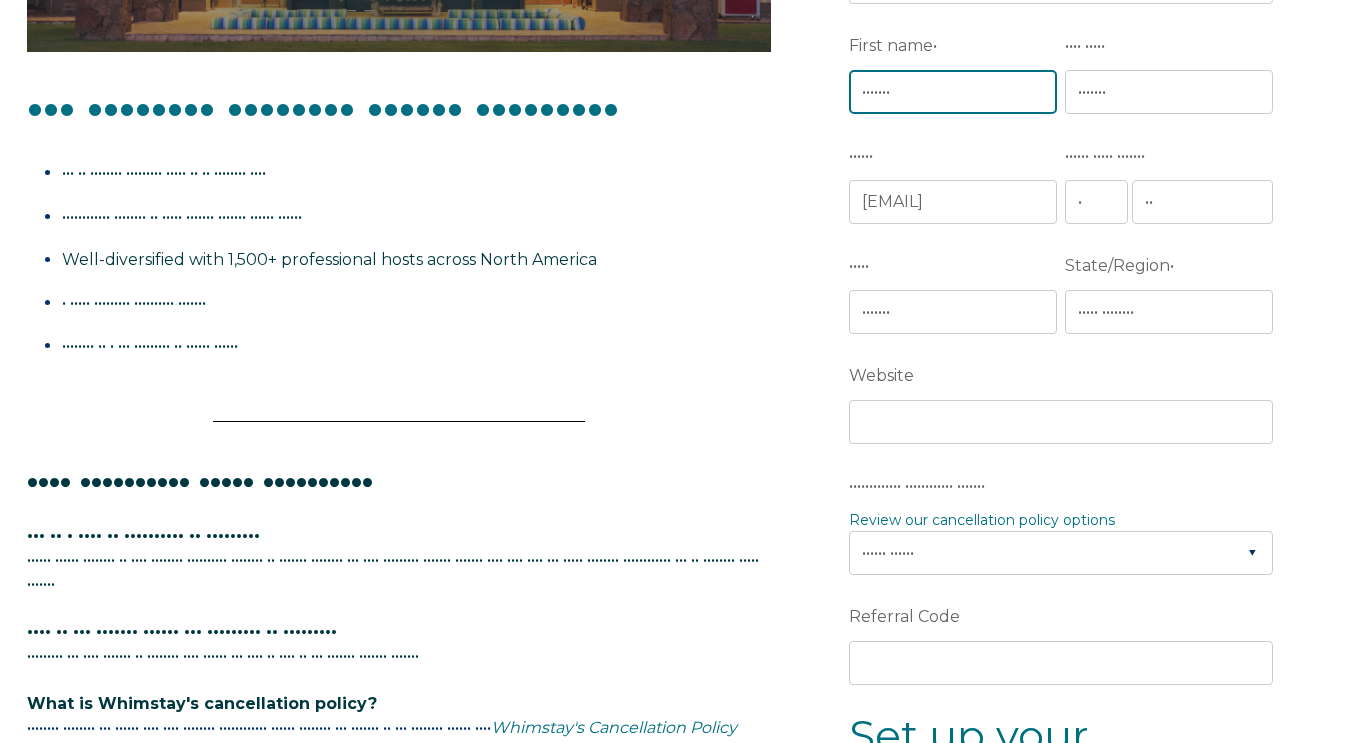 scroll, scrollTop: 593, scrollLeft: 0, axis: vertical 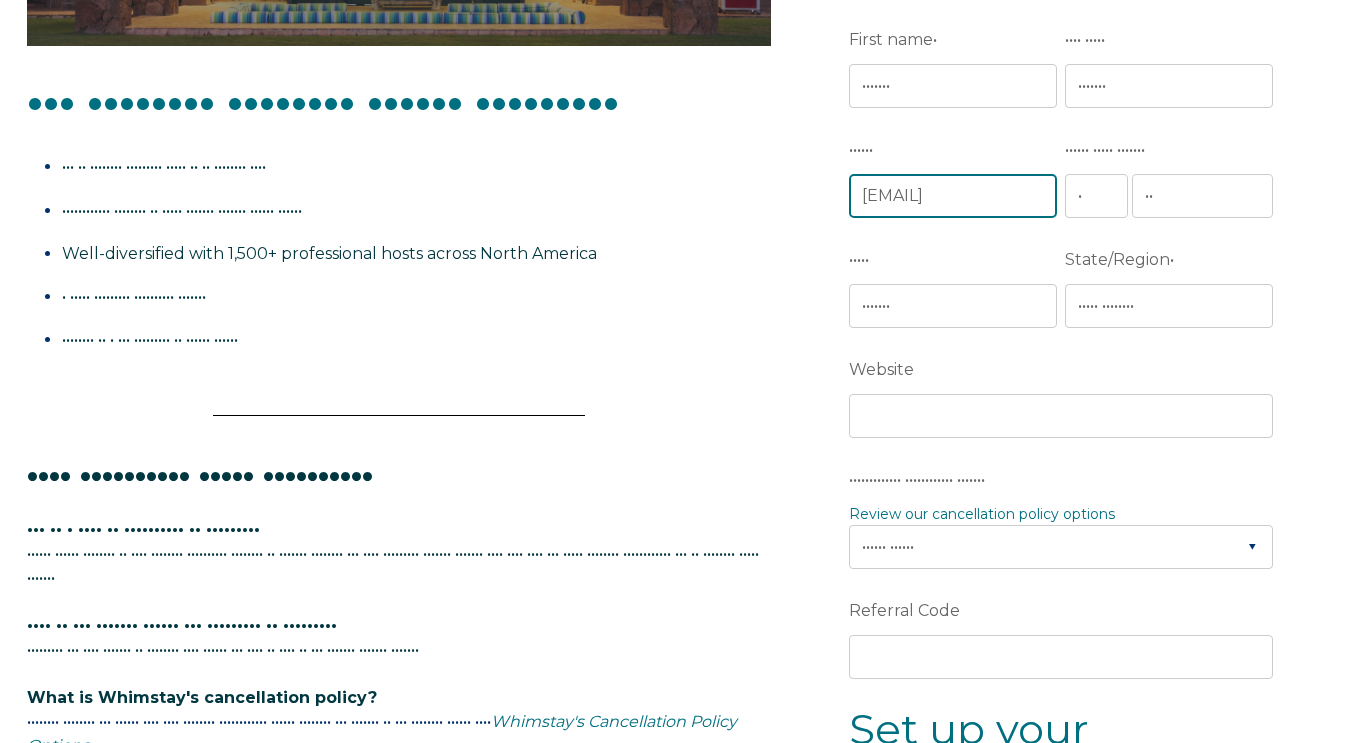 drag, startPoint x: 863, startPoint y: 198, endPoint x: 1242, endPoint y: 209, distance: 379.1596 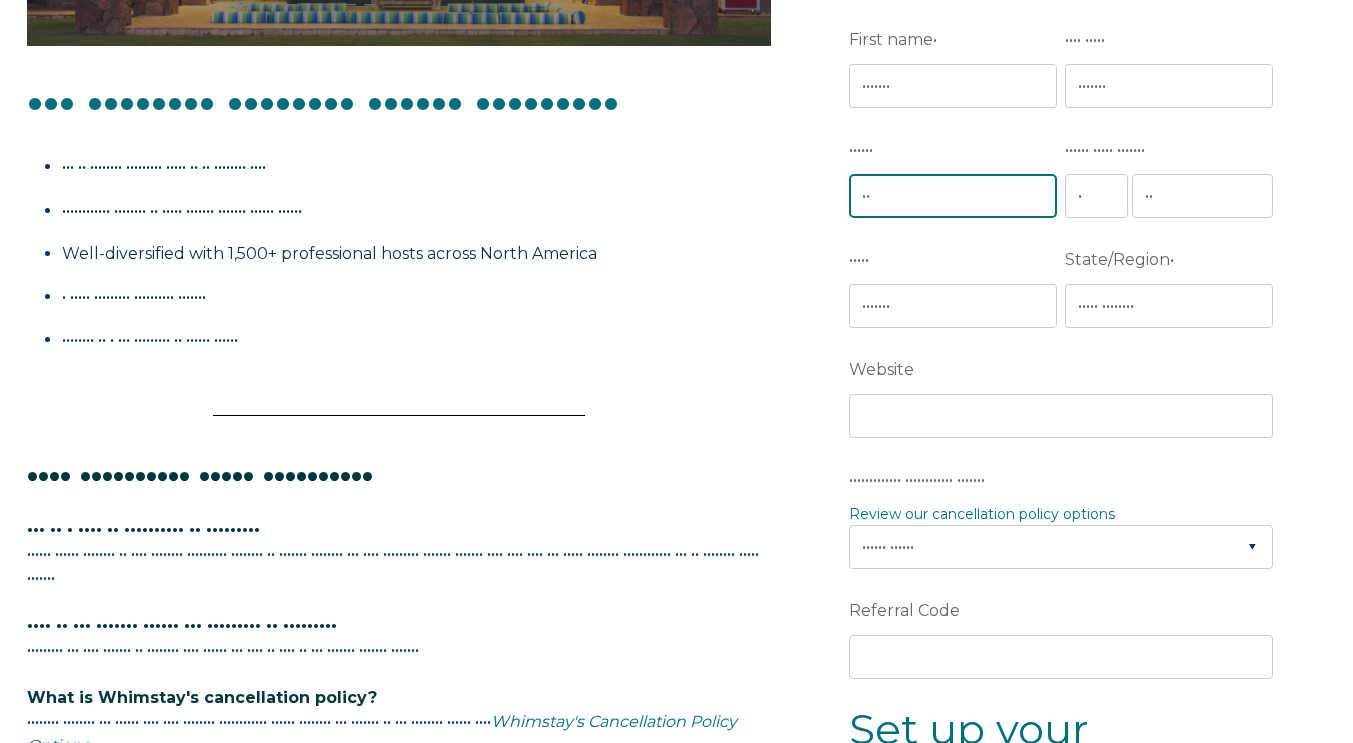 scroll, scrollTop: 0, scrollLeft: 0, axis: both 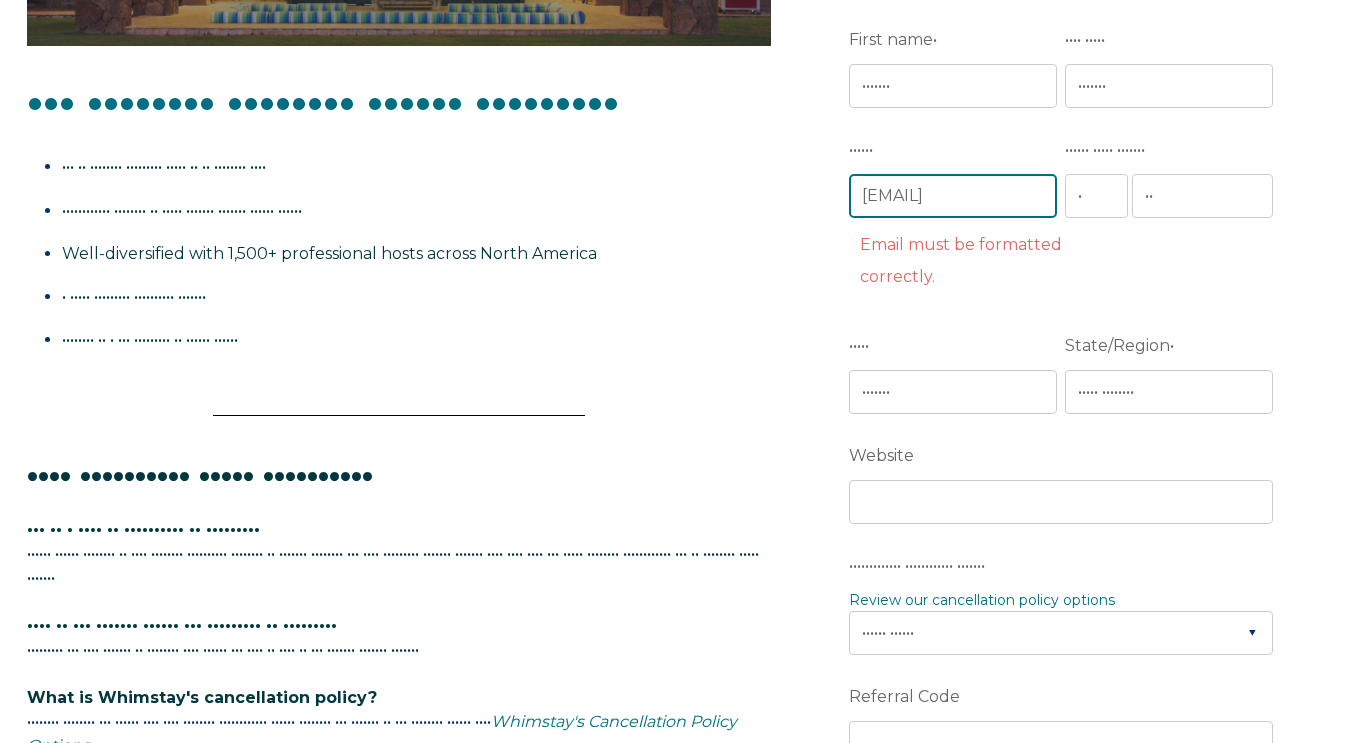type on "••••••••••••••••••••••••••••••••••••••" 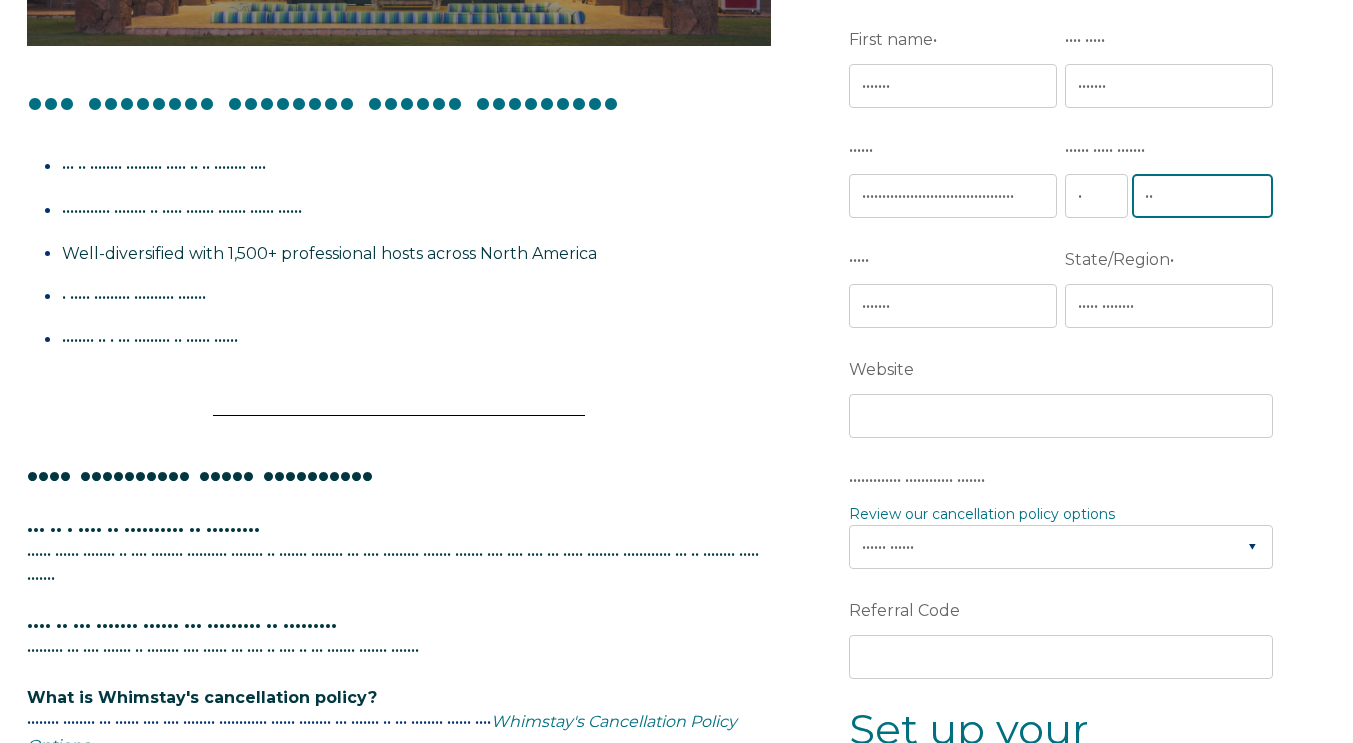 click on "••" at bounding box center [1203, 196] 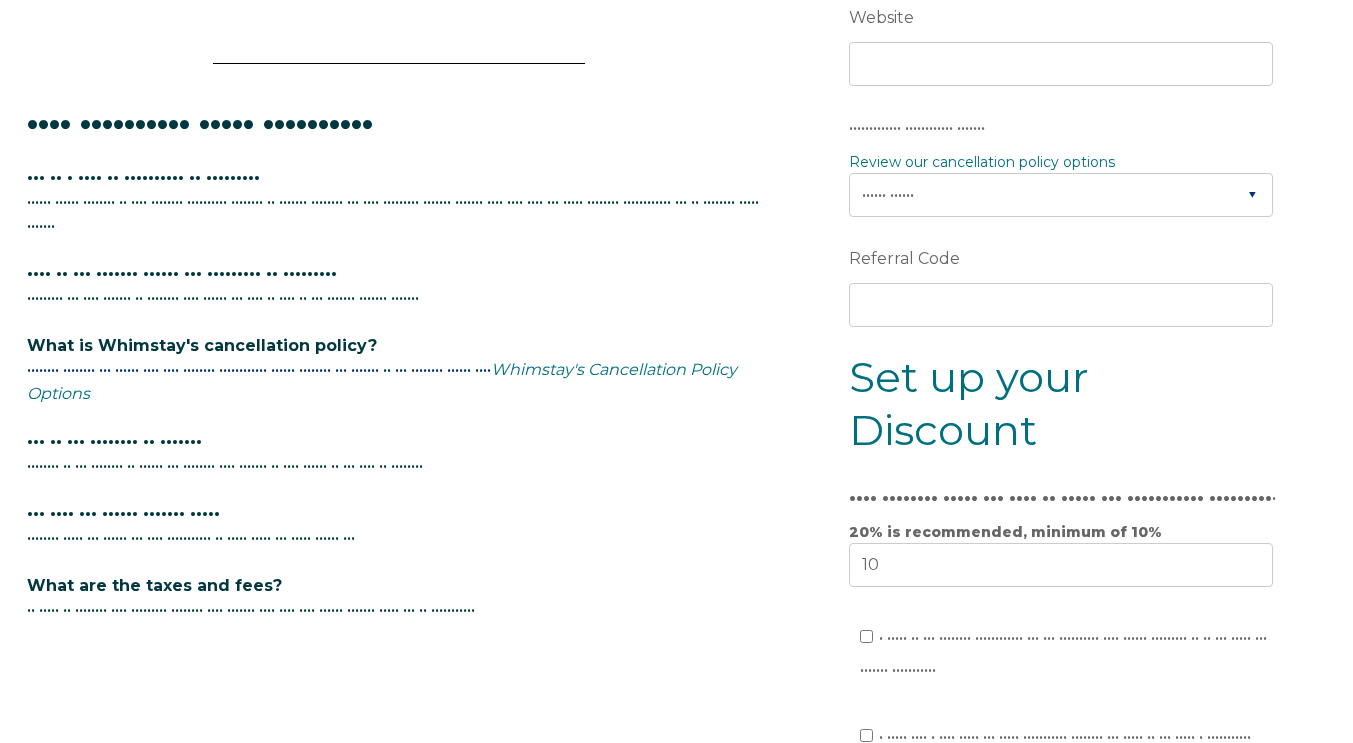scroll, scrollTop: 953, scrollLeft: 0, axis: vertical 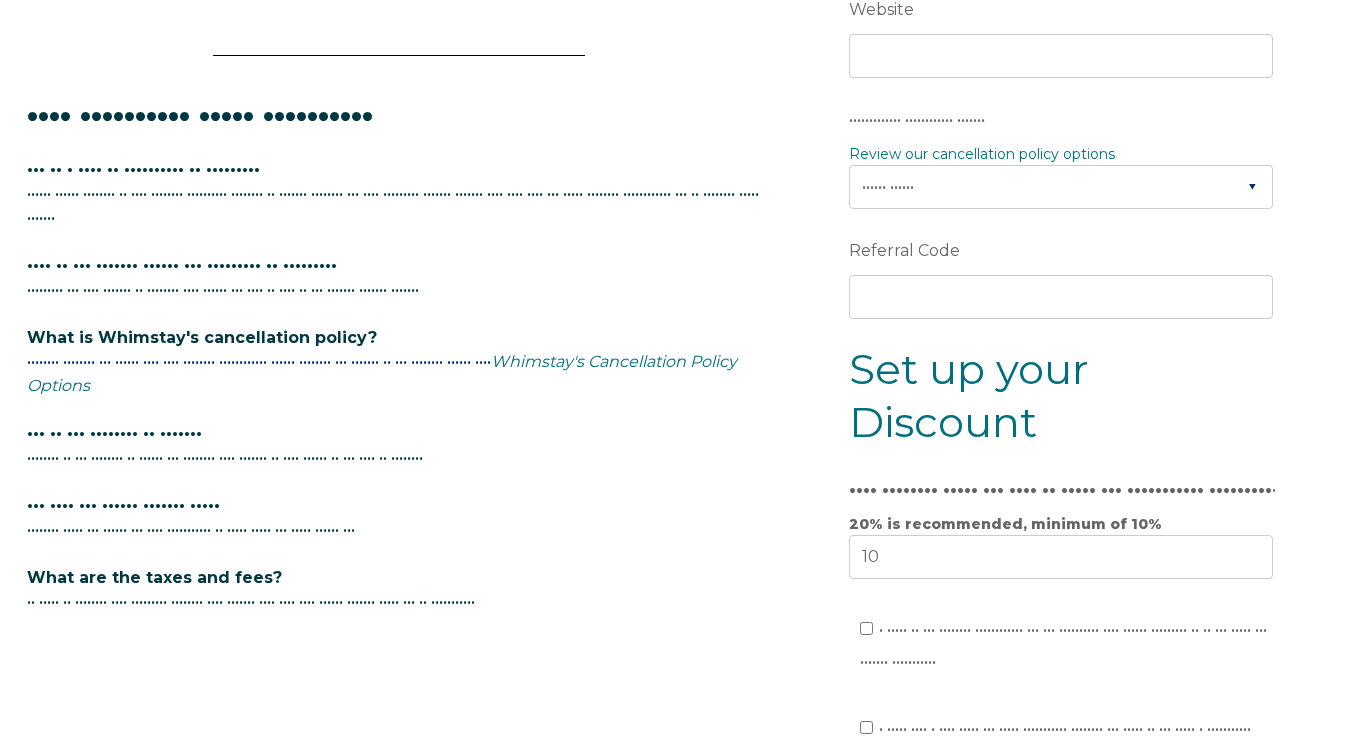type on "[PHONE]" 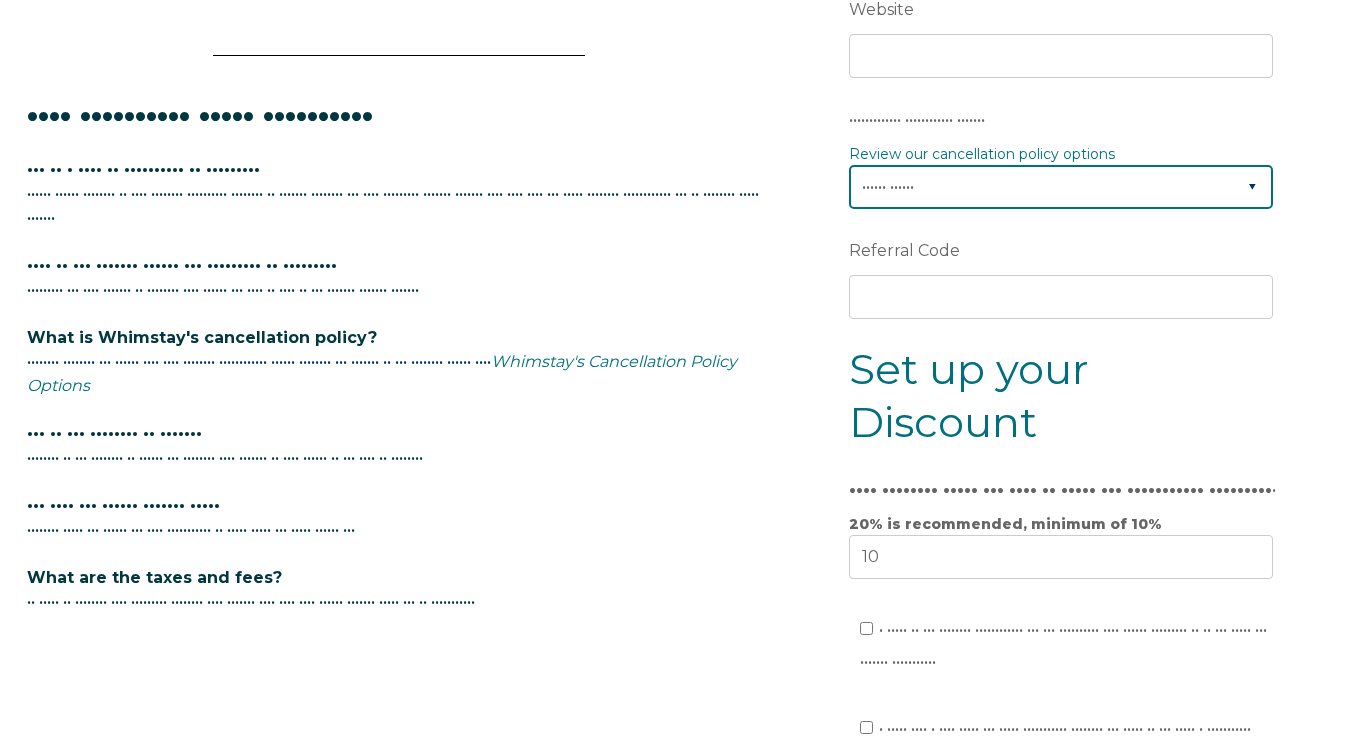 click on "•••••• •••••• ••••••• •••••••• ••••••••• •••••••• ••••••" at bounding box center (1061, 187) 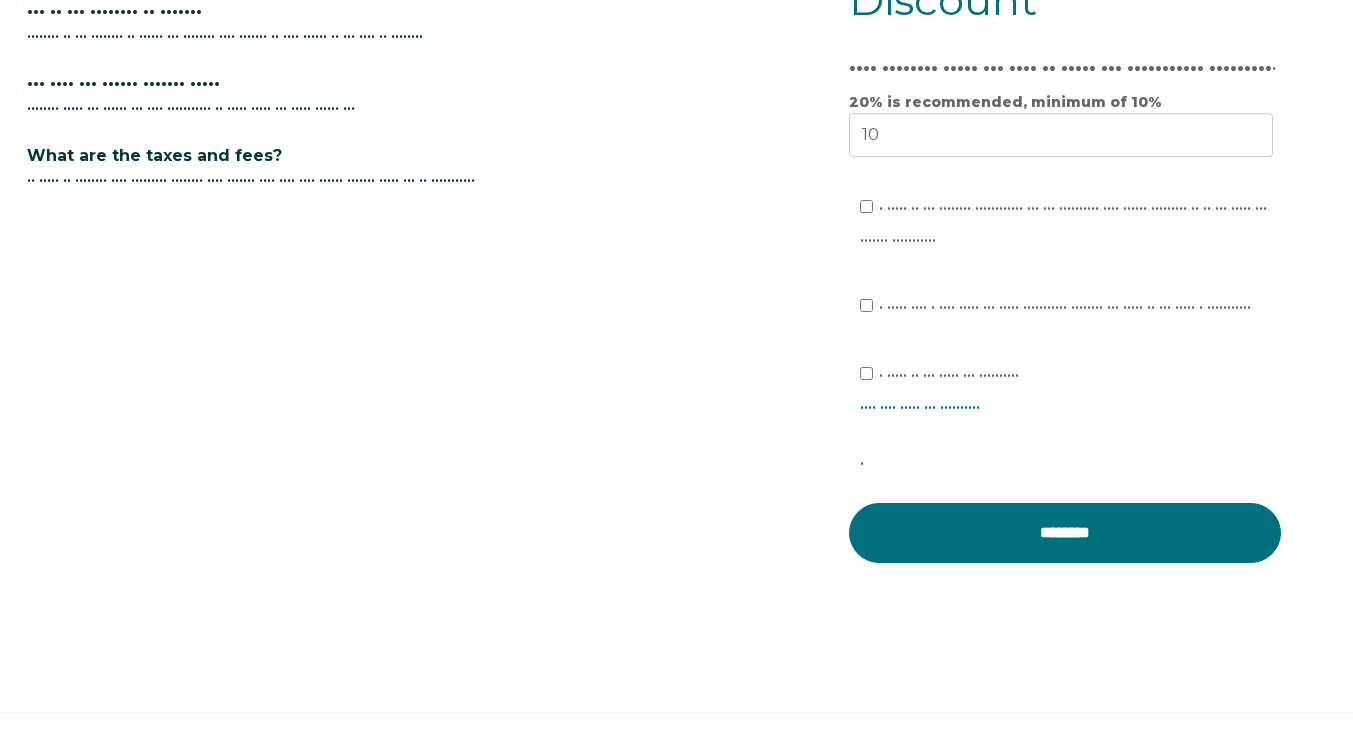 scroll, scrollTop: 1378, scrollLeft: 0, axis: vertical 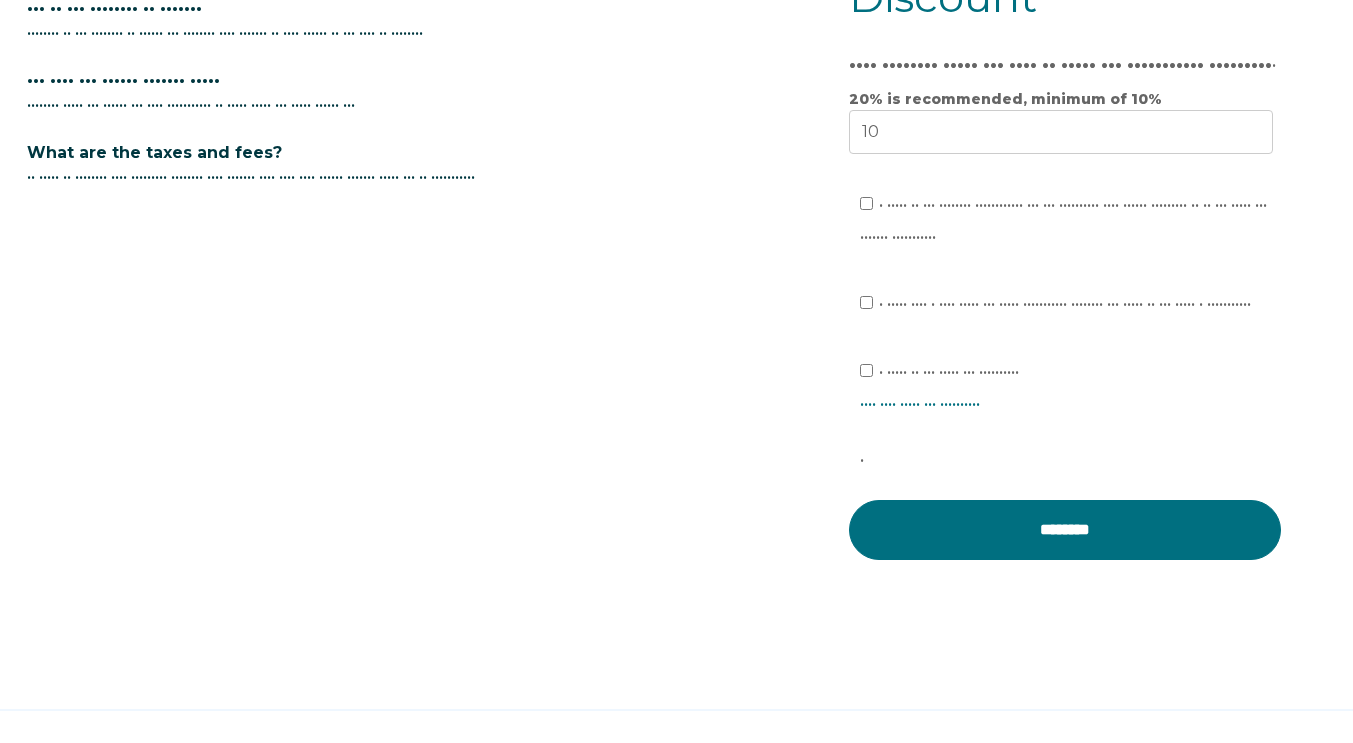 click on "• ••••• •• ••• •••••••• •••••••••••• ••• ••• •••••••••• •••• •••••• ••••••••• •• •• ••• ••••• ••• ••••••• •••••••••••" at bounding box center (1063, 220) 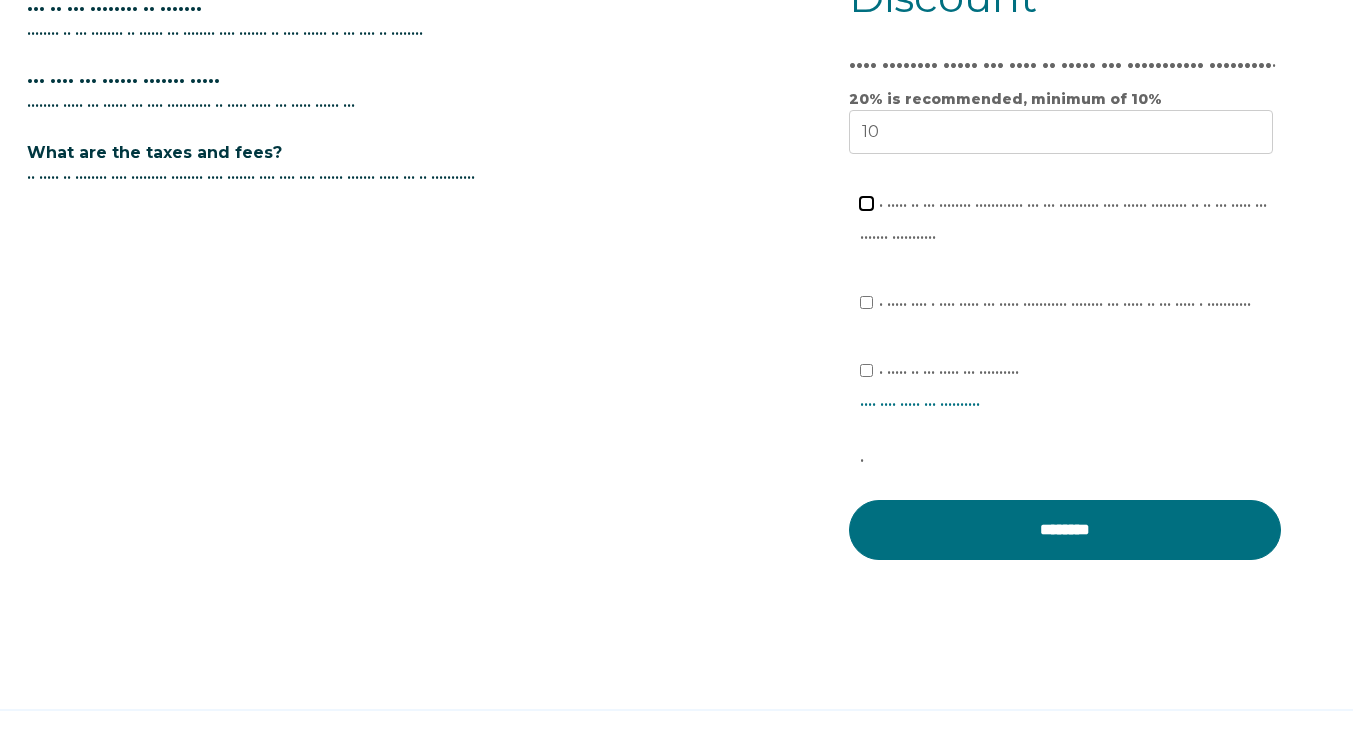 click on "• ••••• •• ••• •••••••• •••••••••••• ••• ••• •••••••••• •••• •••••• ••••••••• •• •• ••• ••••• ••• ••••••• •••••••••••" at bounding box center (866, 203) 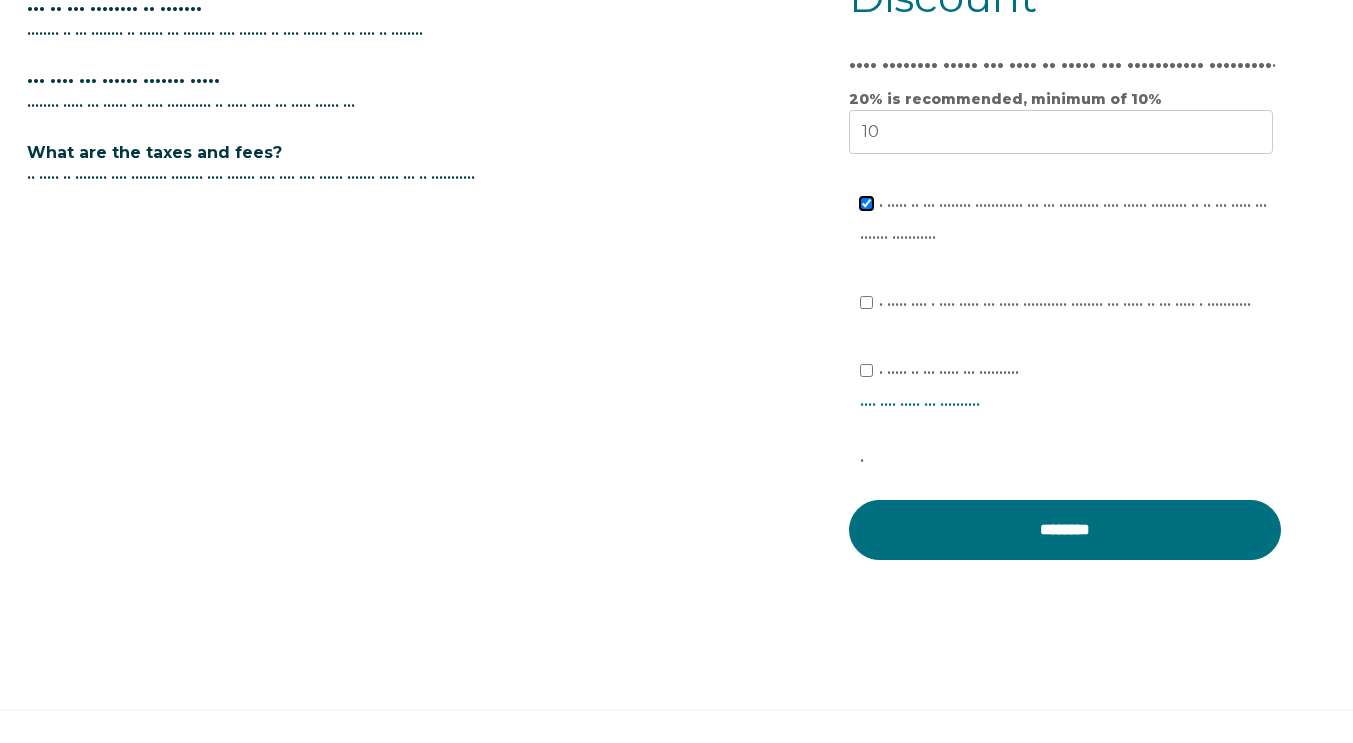 checkbox on "true" 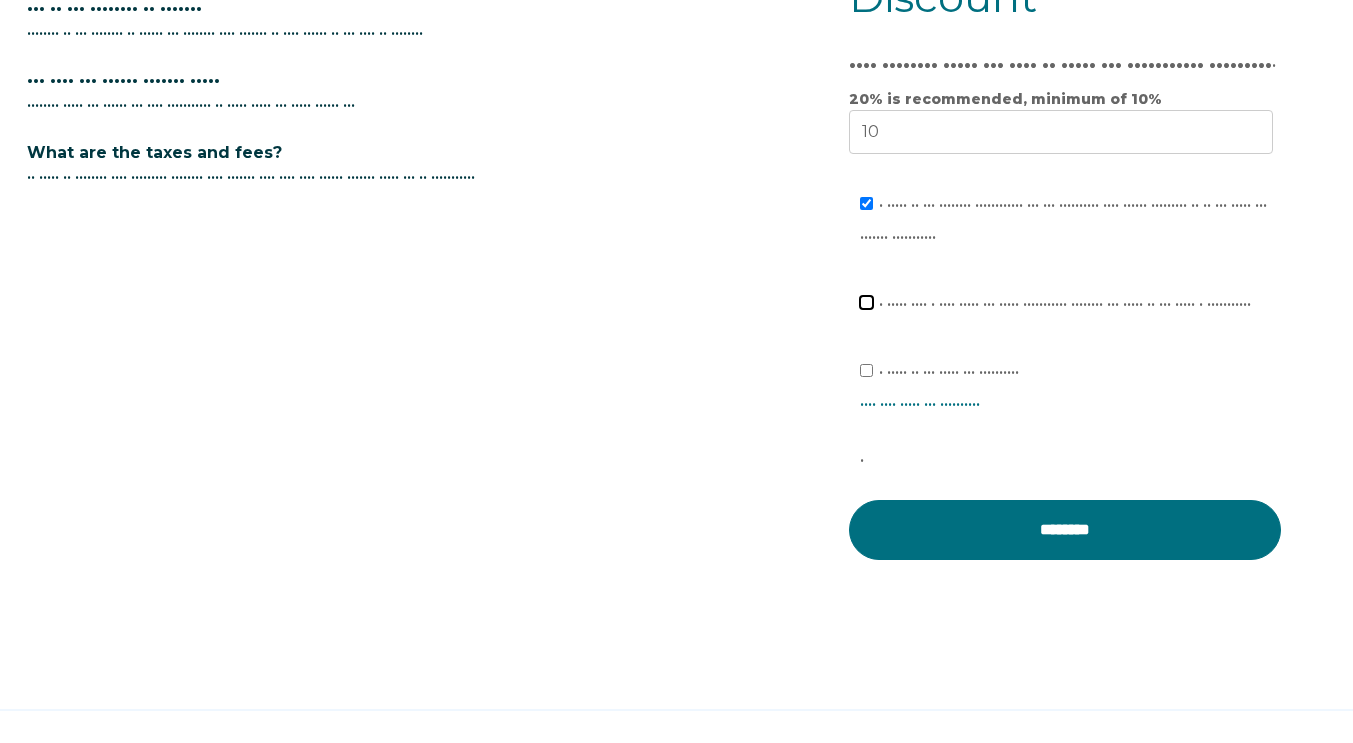 click on "• ••••• •••• • •••• ••••• ••• ••••• ••••••••••• •••••••• ••• ••••• •• ••• ••••• • •••••••••• •" at bounding box center [866, 302] 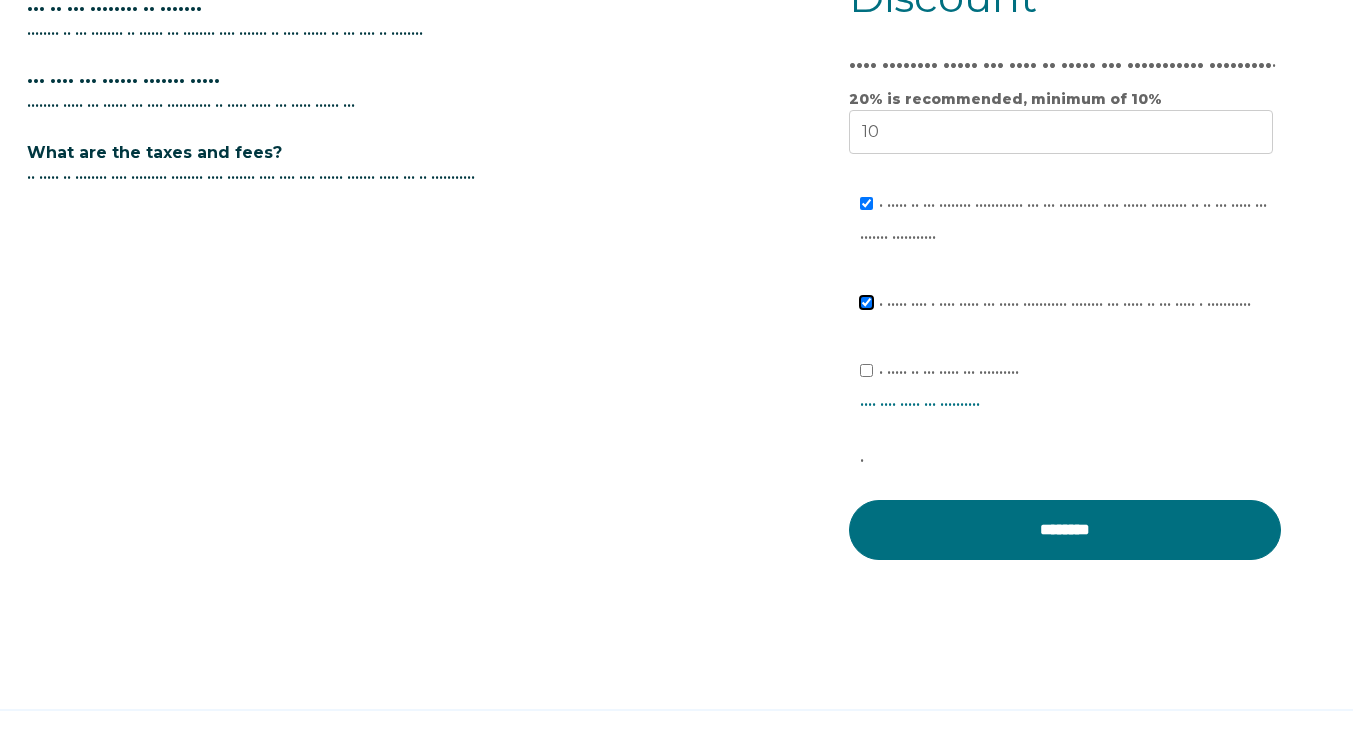 checkbox on "true" 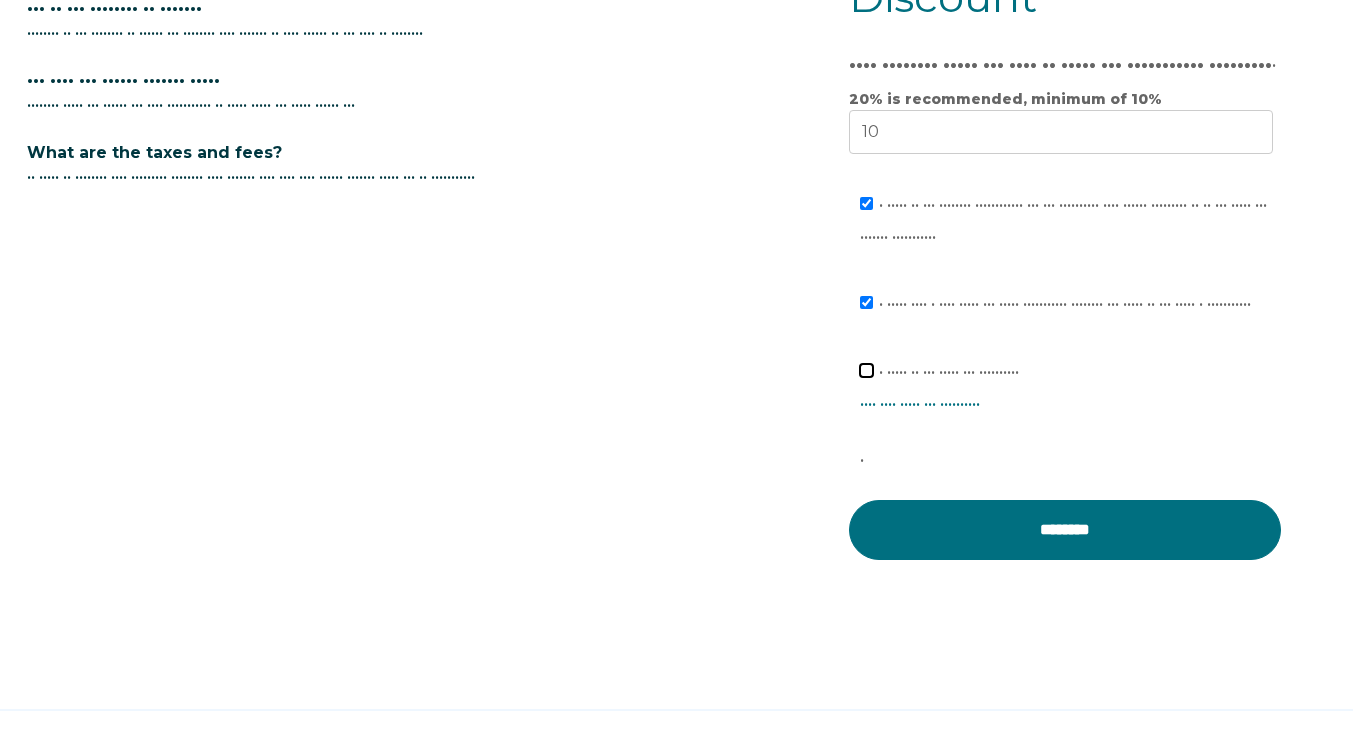 click on "• ••••• •• ••• ••••• ••• •••••••••• •••• •••• ••••• ••• •••••••••• •" at bounding box center (866, 370) 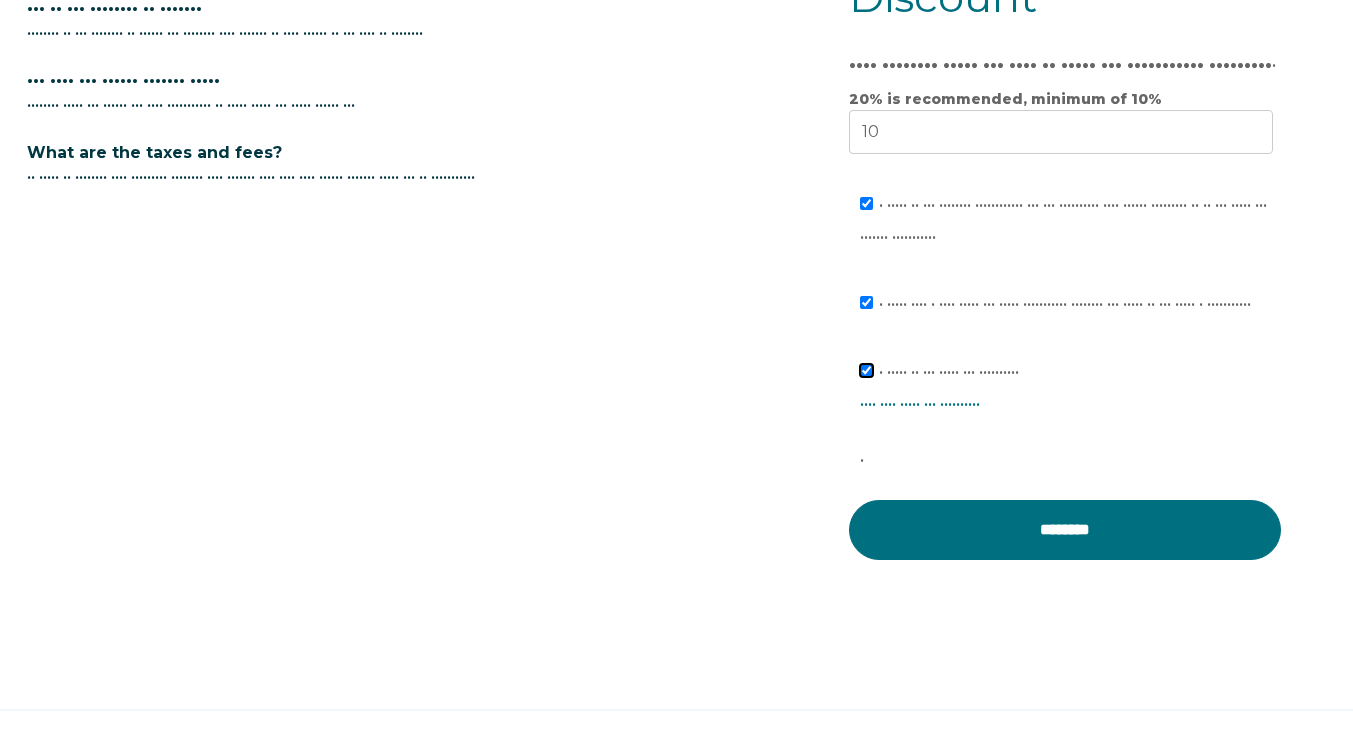 checkbox on "true" 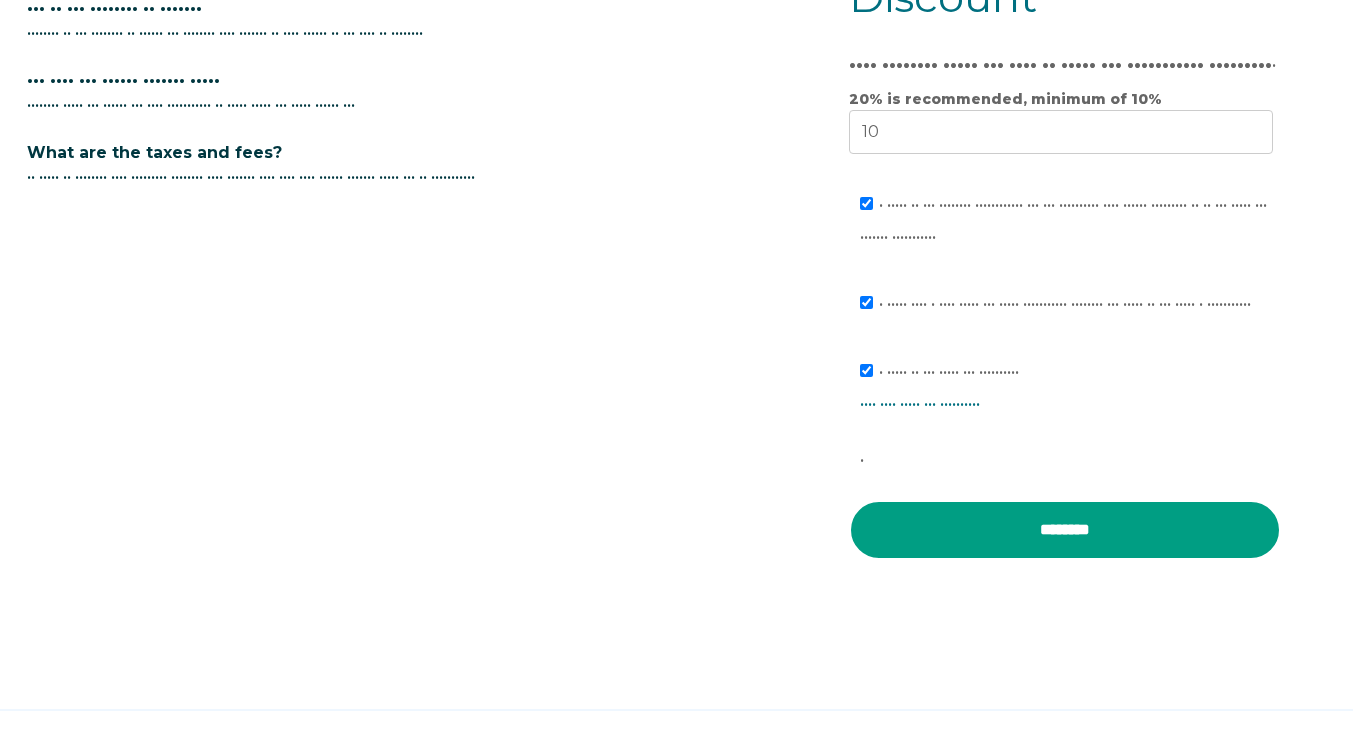 click on "••••••••" at bounding box center (1065, 530) 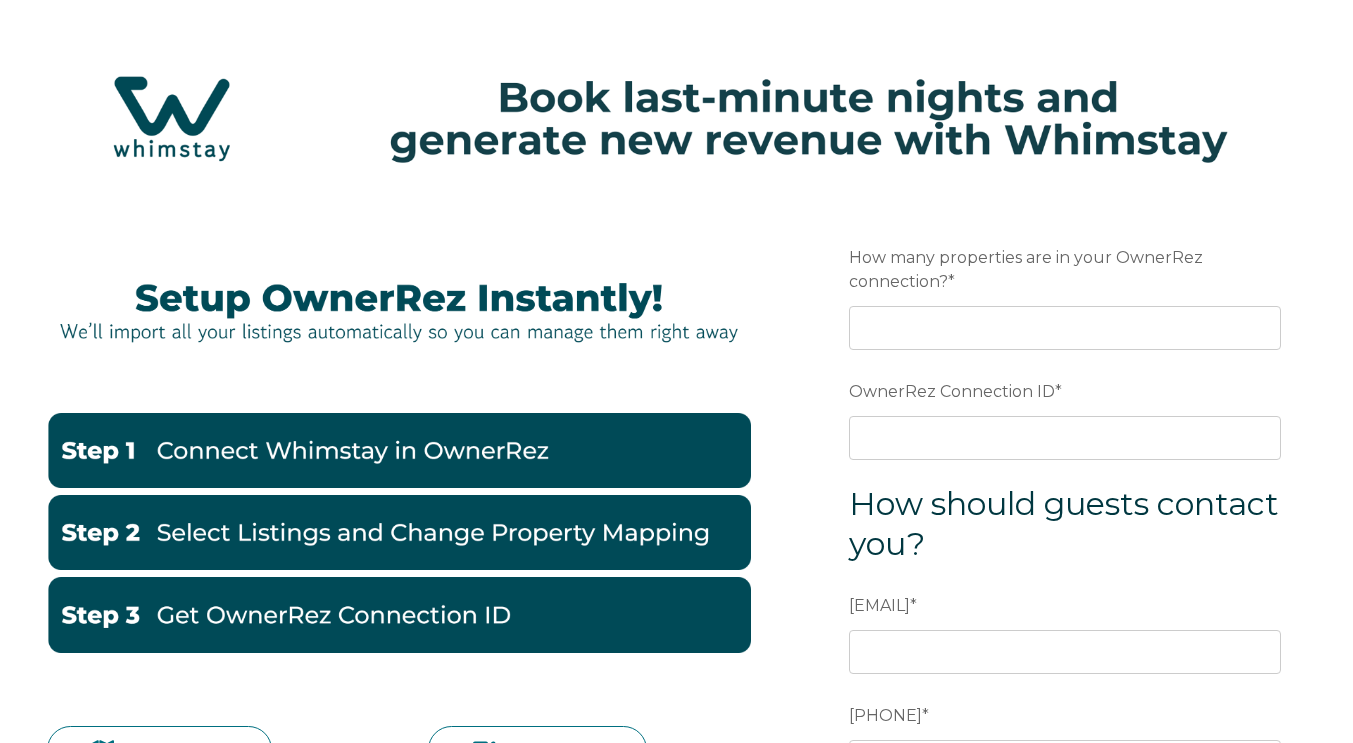 scroll, scrollTop: 0, scrollLeft: 0, axis: both 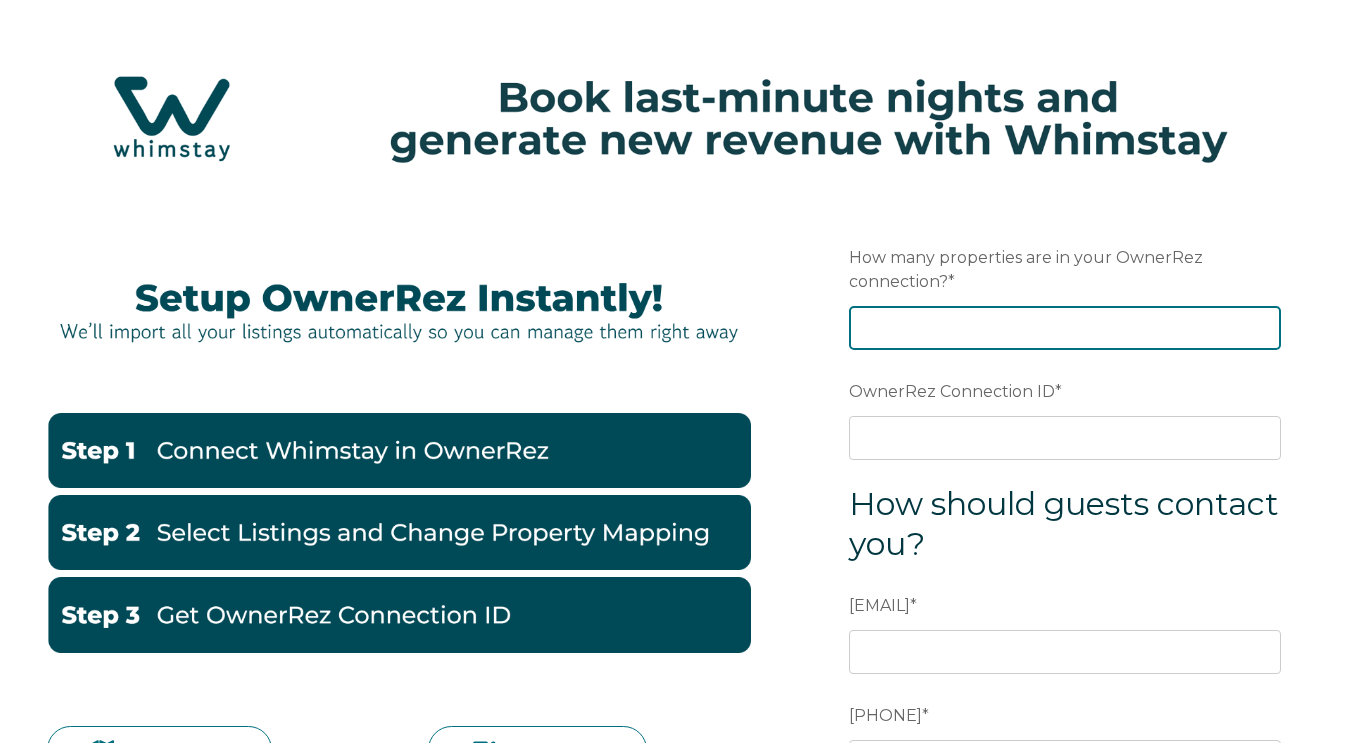 click on "How many properties are in your OwnerRez connection? *" at bounding box center [1065, 328] 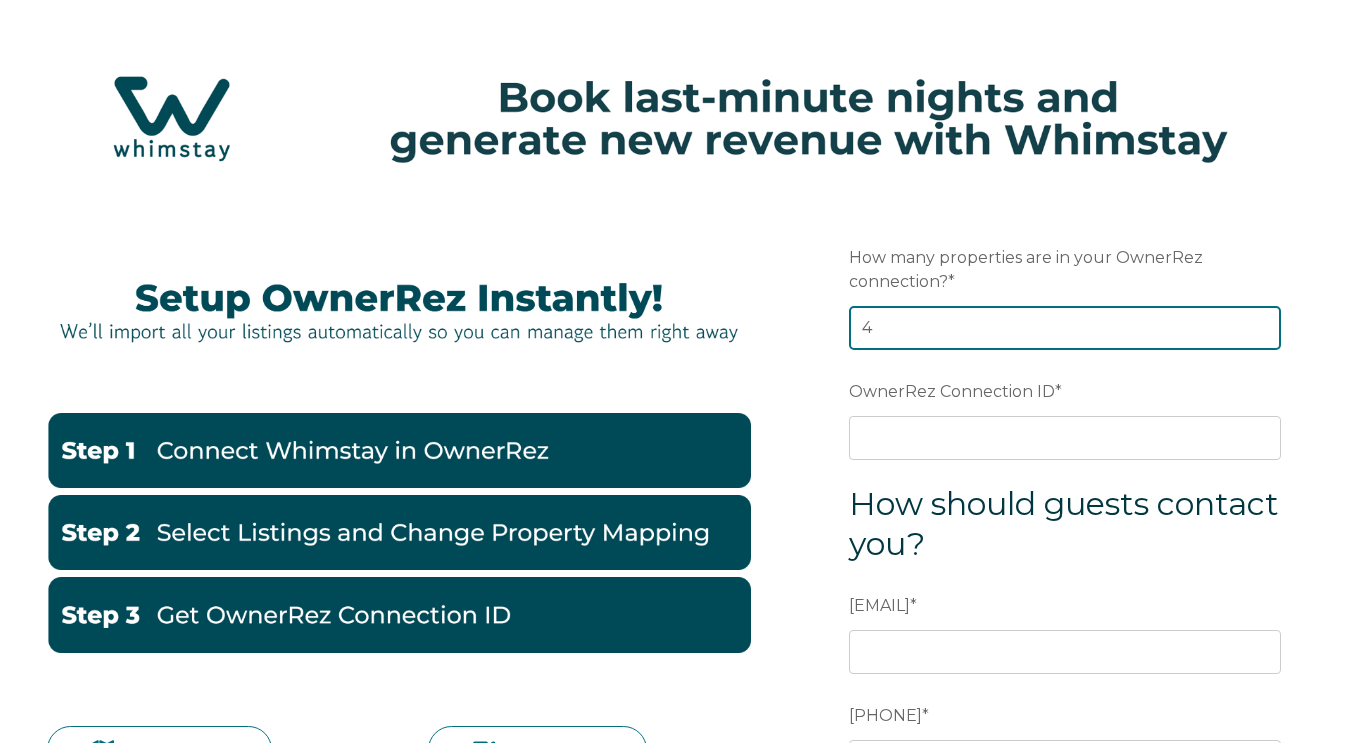 type on "4" 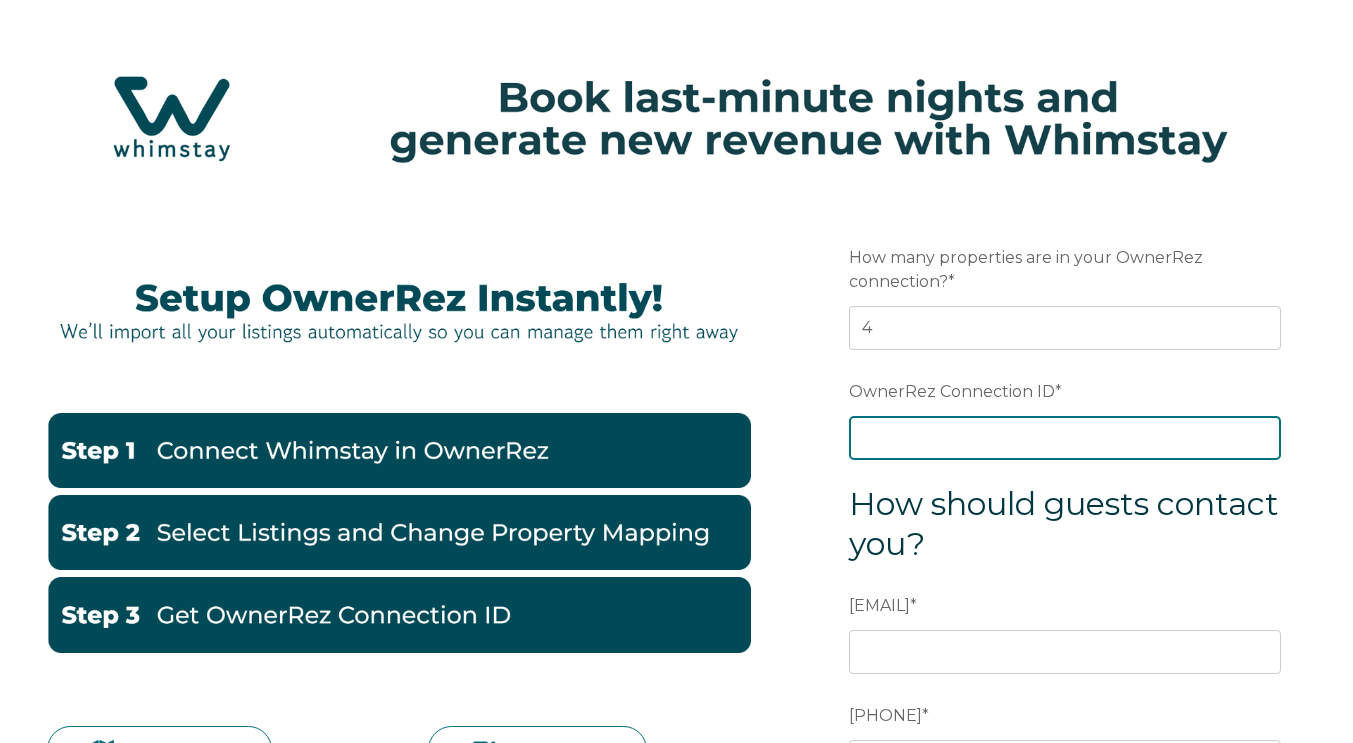 click on "OwnerRez Connection ID *" at bounding box center (1065, 438) 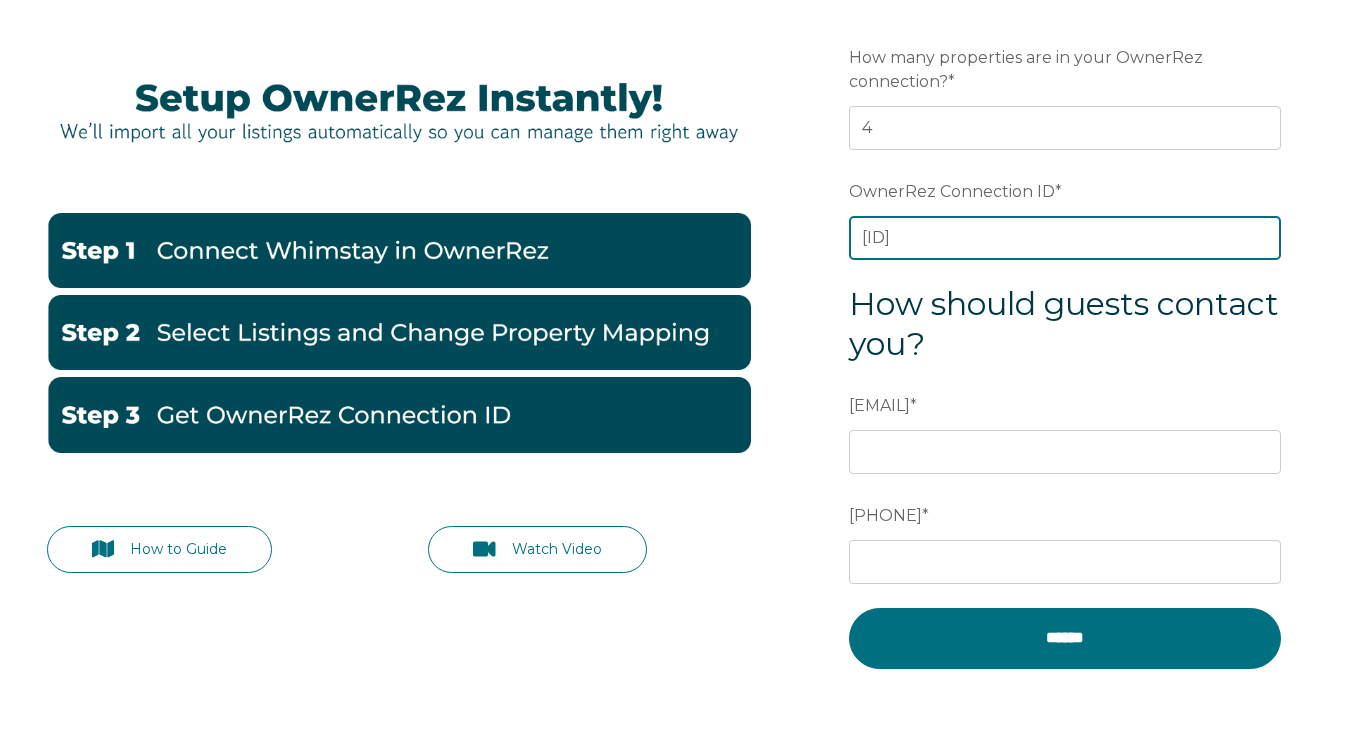 scroll, scrollTop: 264, scrollLeft: 0, axis: vertical 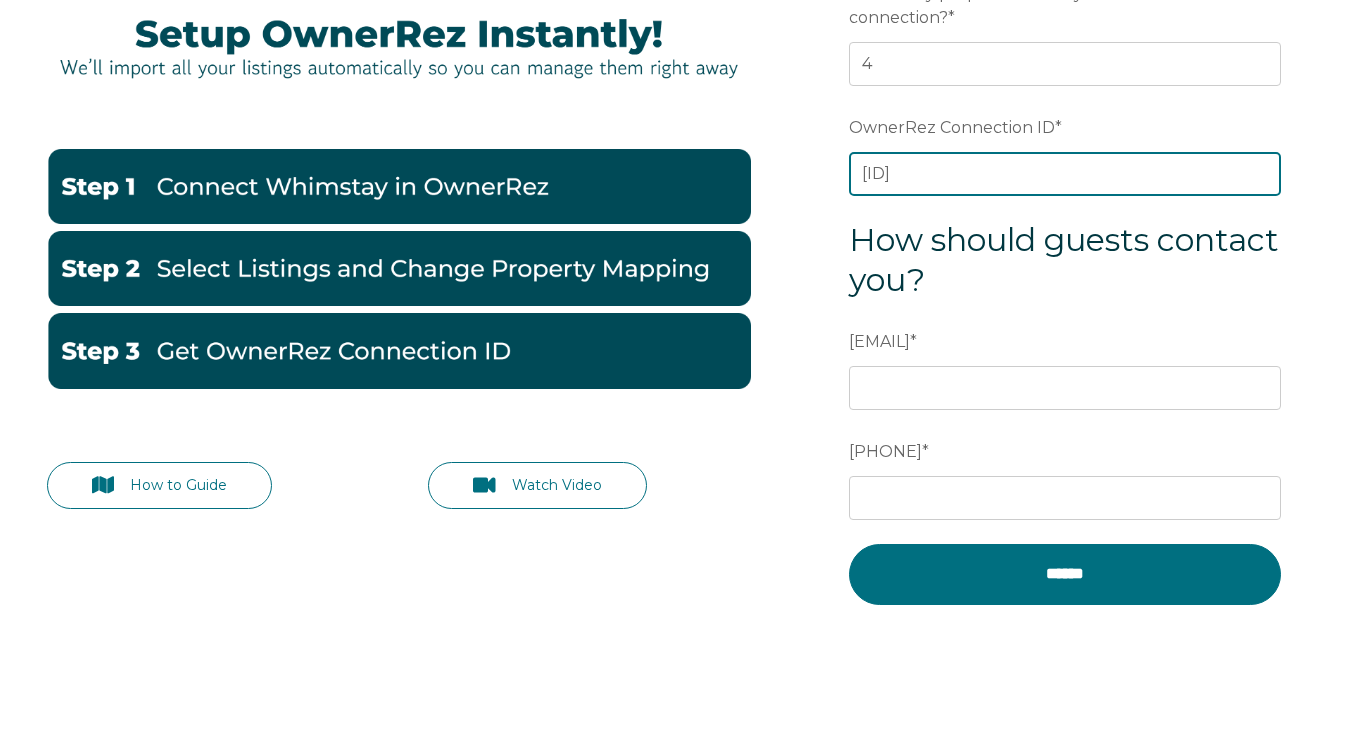 type on "ora7ccddf004x" 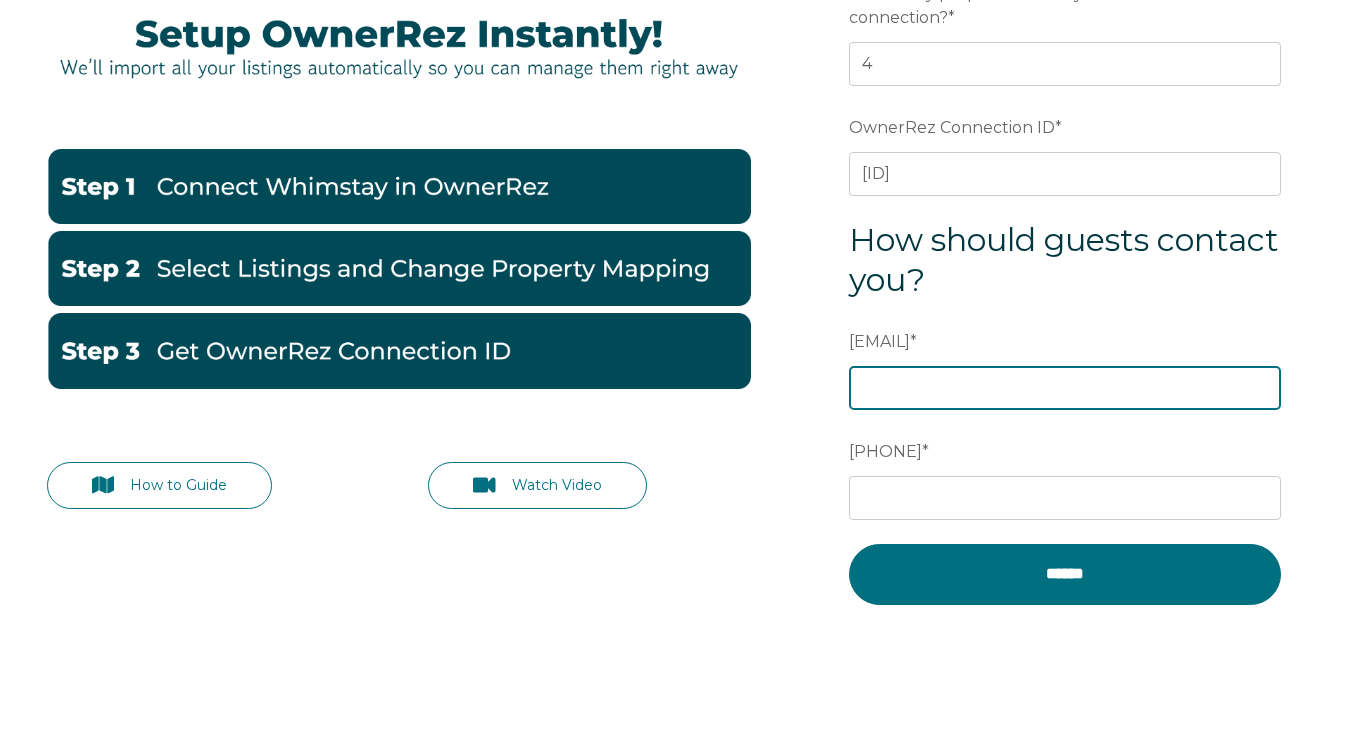 click on "Guest Contact Email Address *" at bounding box center (1065, 388) 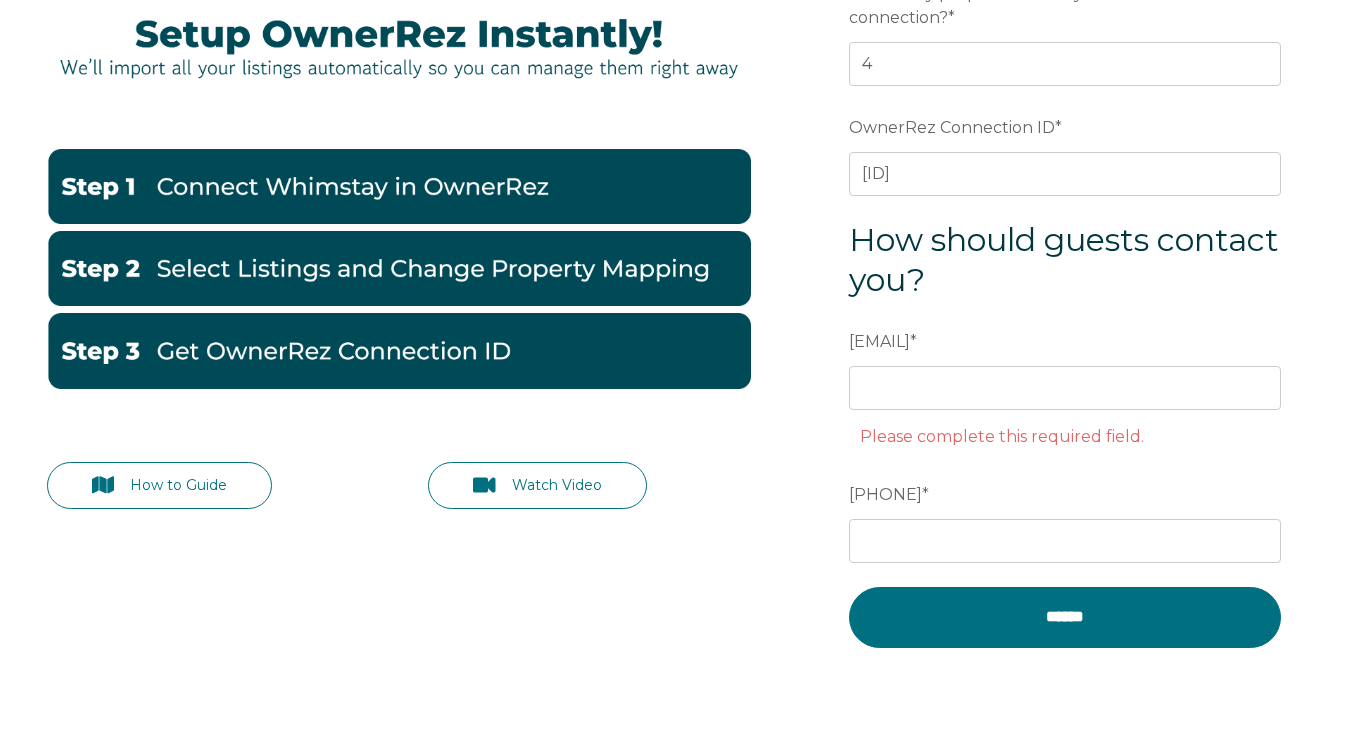 click on "Preferred language Email How many properties are in your OwnerRez connection? * 4 OwnerRez Connection ID * ora7ccddf004x How should guests contact you? Guest Contact Email Address * Please complete this required field. Guest Contact Phone Number * Integration Point PMS ******" at bounding box center [1065, 324] 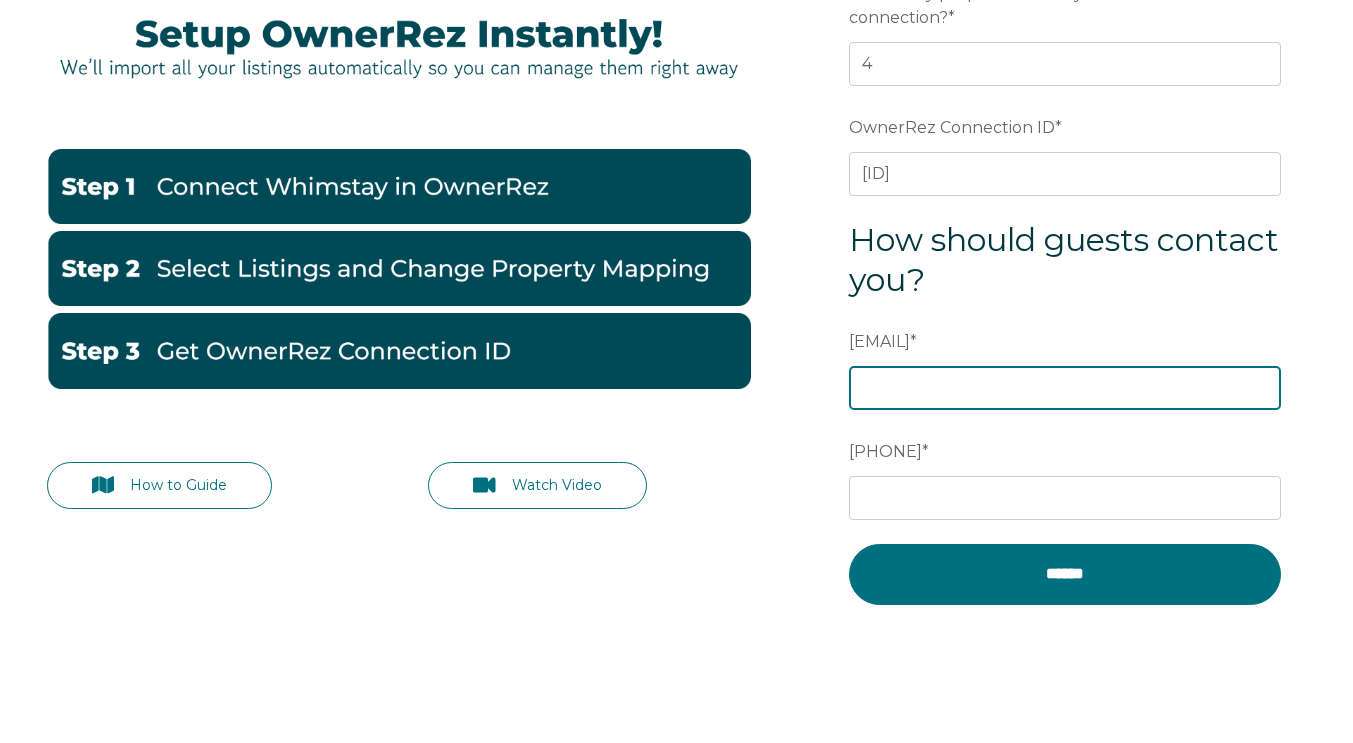 click on "Guest Contact Email Address *" at bounding box center [1065, 388] 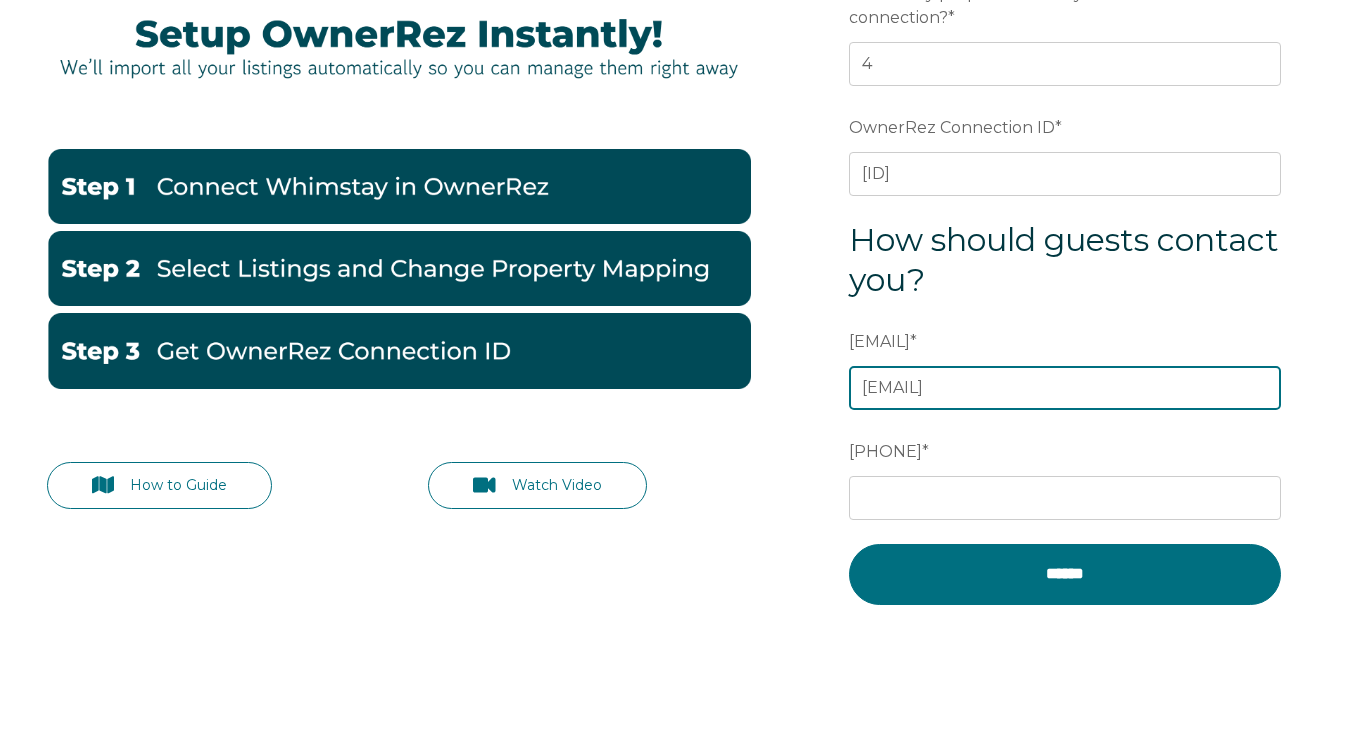 type on "••••••••••••••••••••••••••••••••••••••" 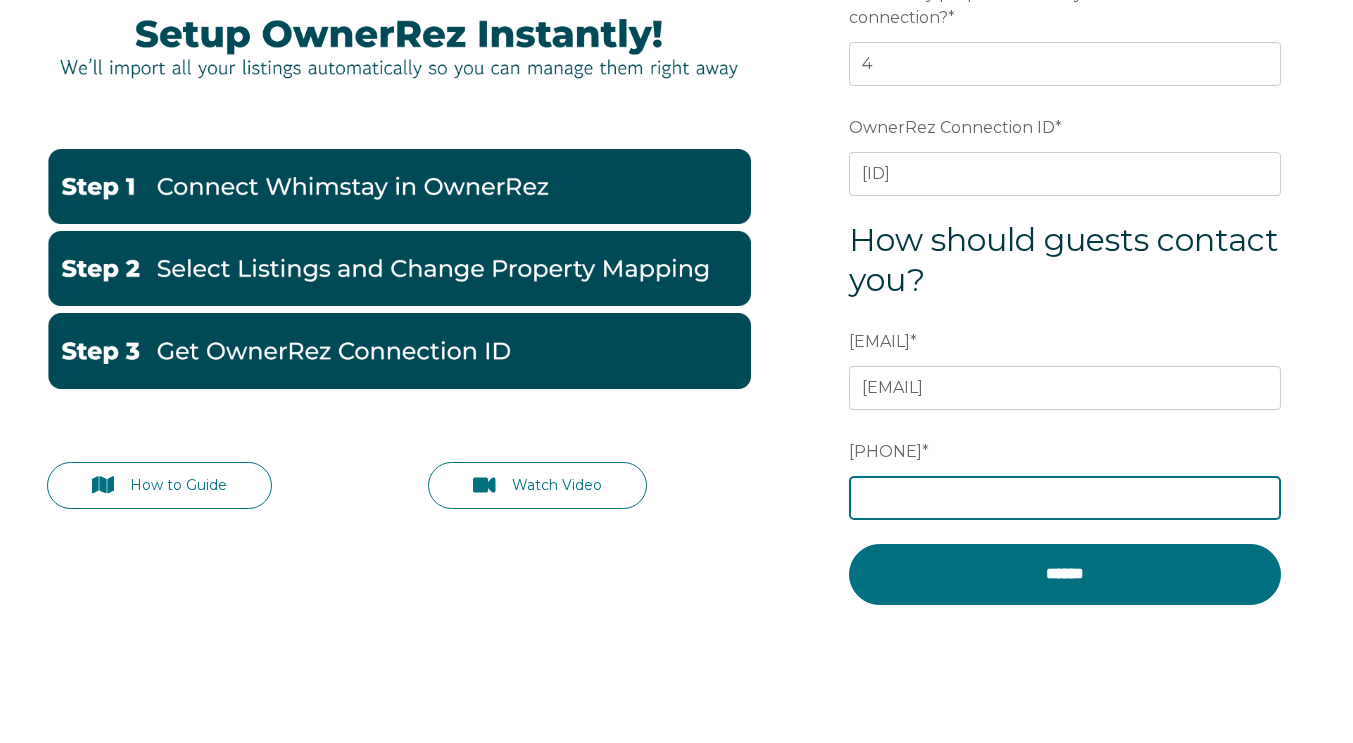 click on "Guest Contact Phone Number *" at bounding box center [1065, 498] 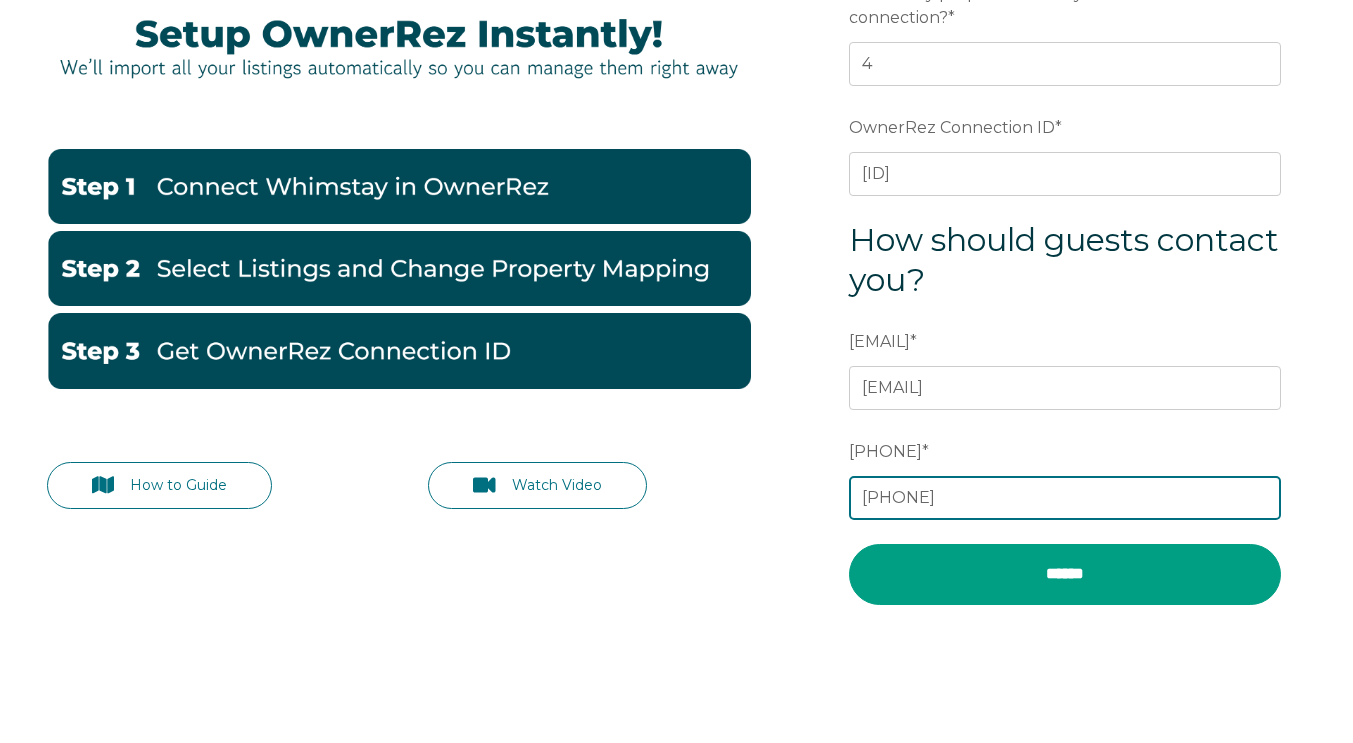type on "8032506776" 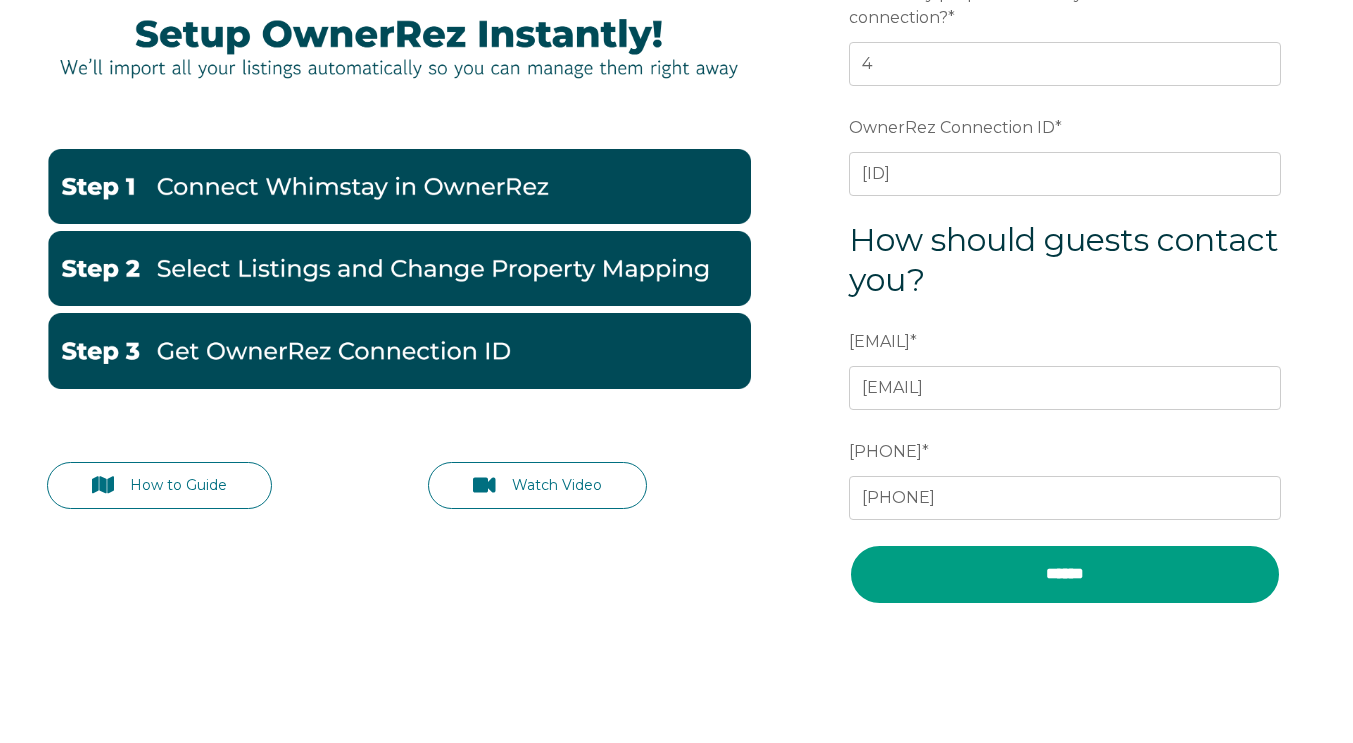 click on "******" at bounding box center [1065, 574] 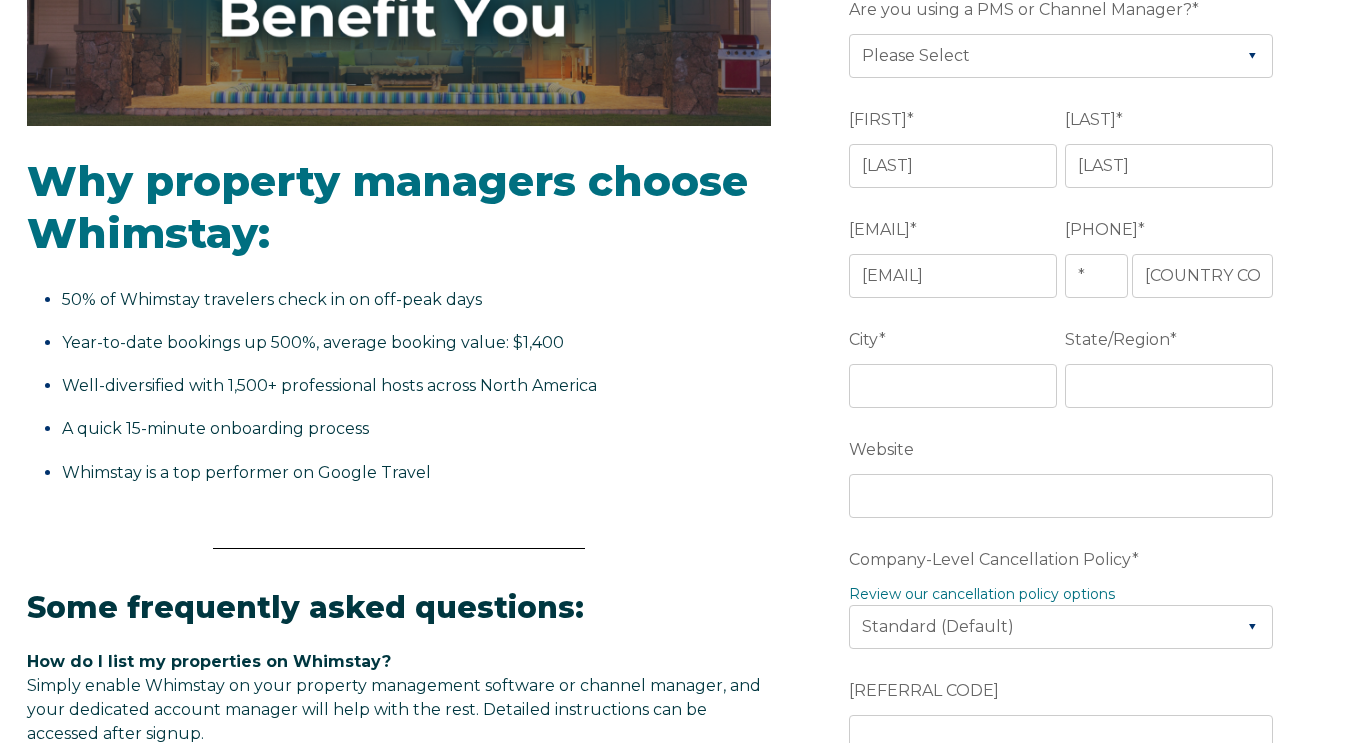 scroll, scrollTop: 0, scrollLeft: 0, axis: both 